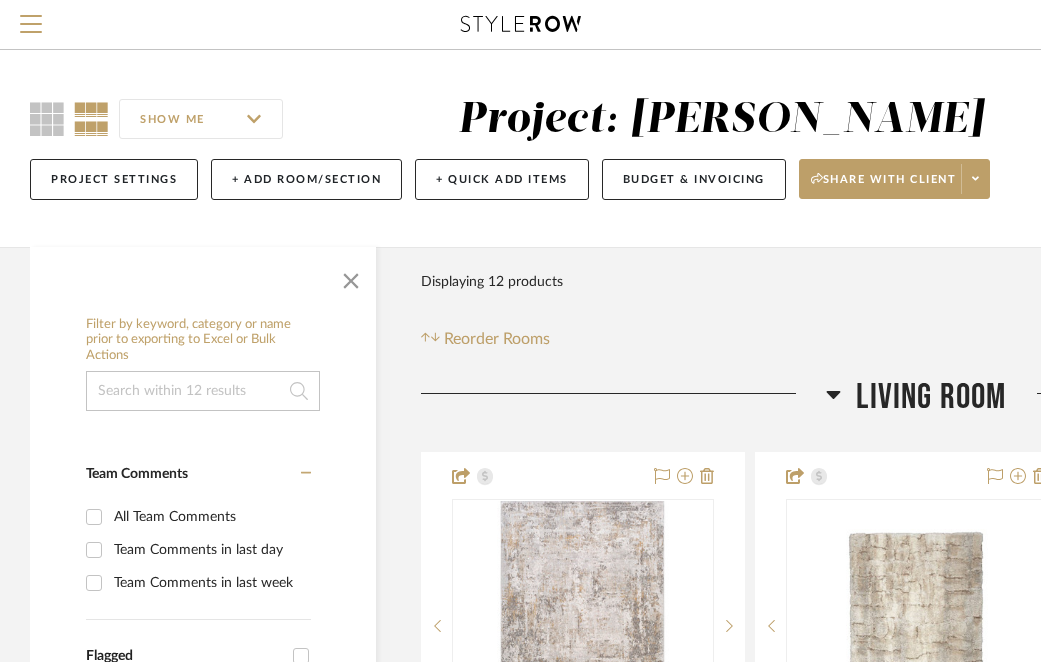 scroll, scrollTop: 0, scrollLeft: 0, axis: both 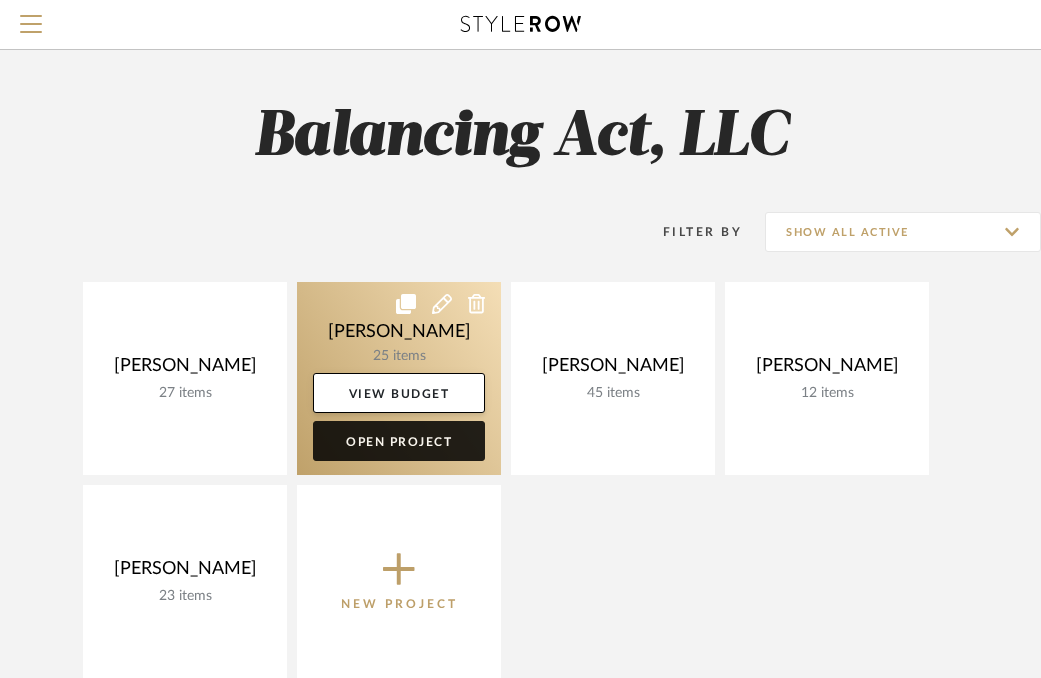 click on "Open Project" 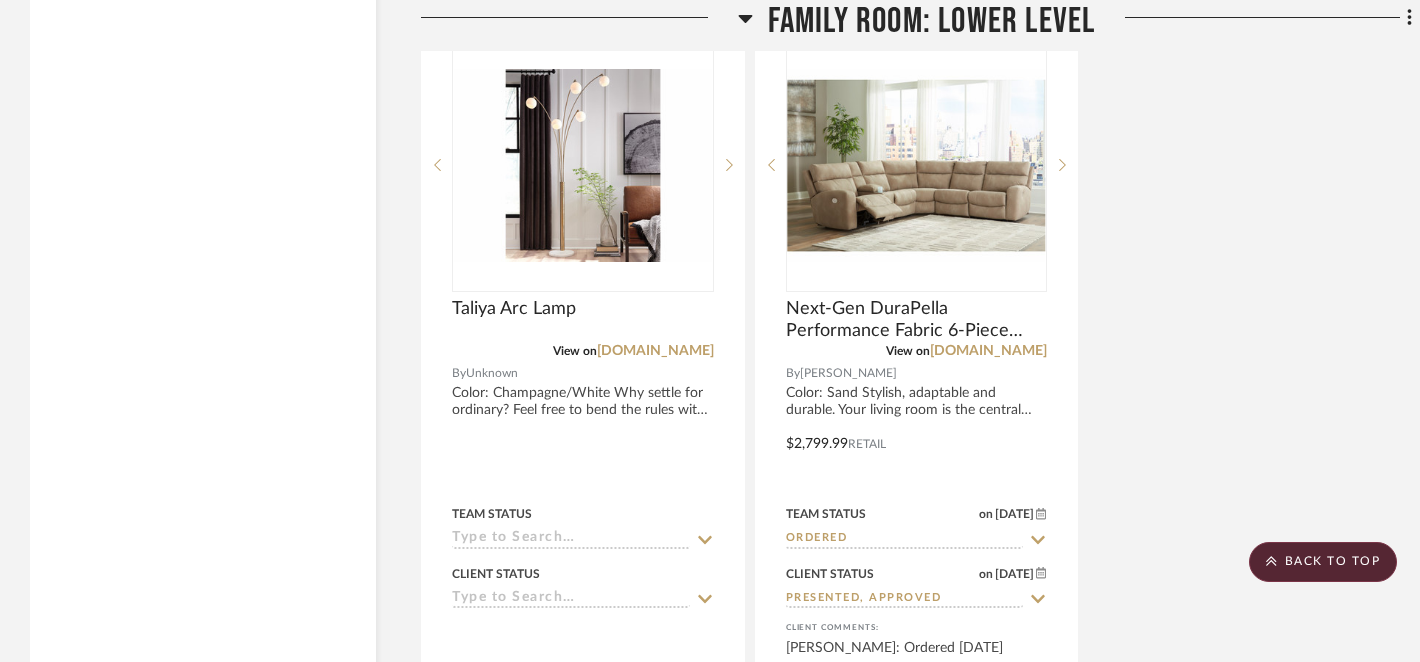 scroll, scrollTop: 7210, scrollLeft: 0, axis: vertical 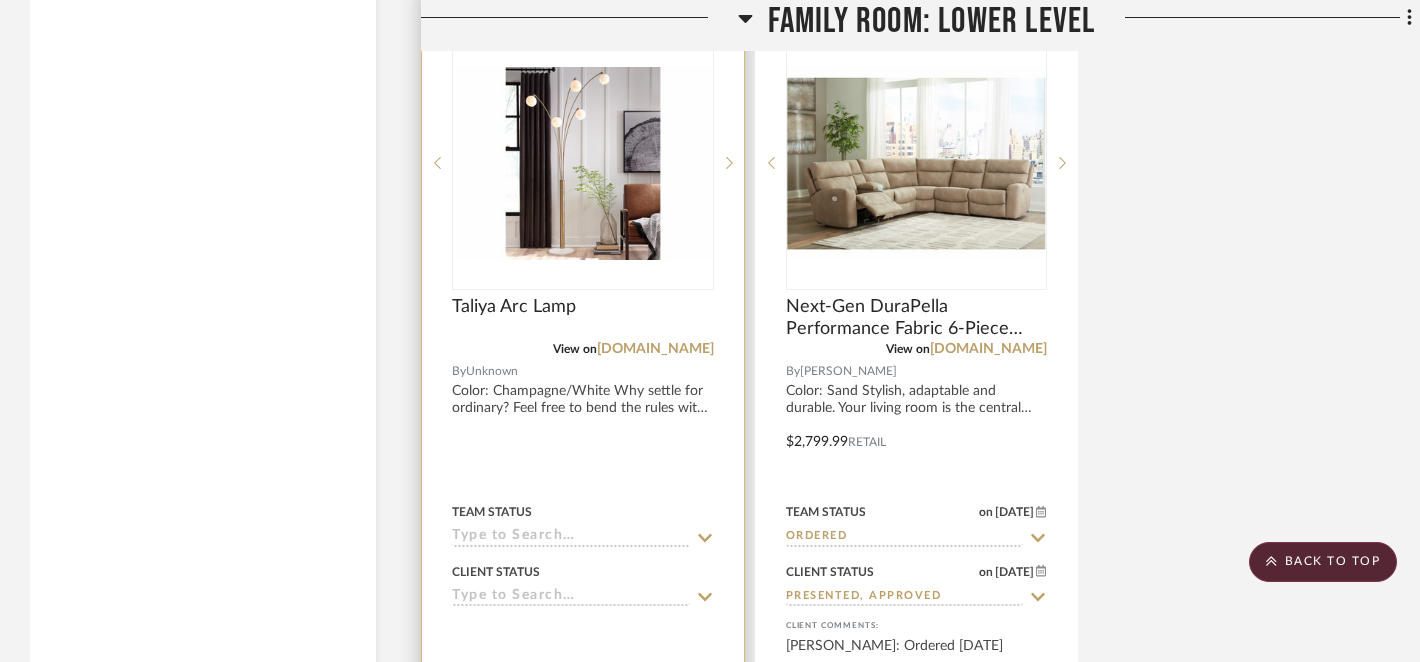 click 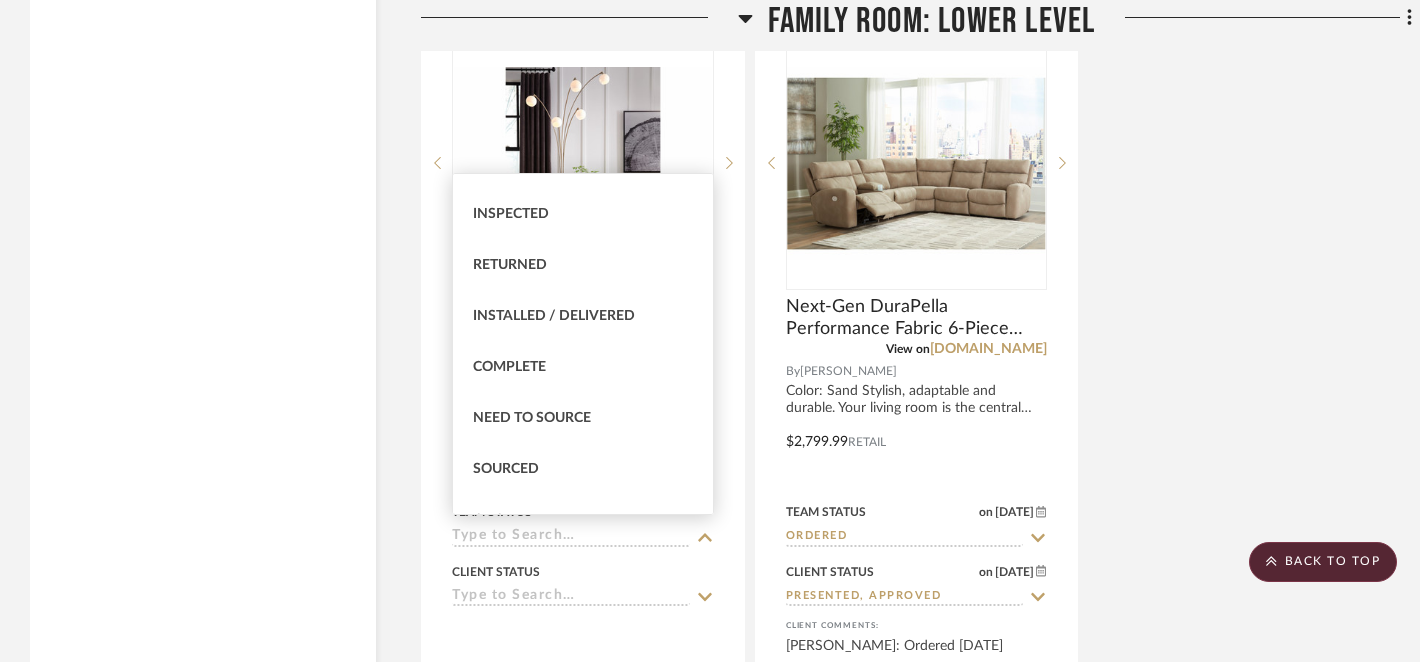 scroll, scrollTop: 407, scrollLeft: 0, axis: vertical 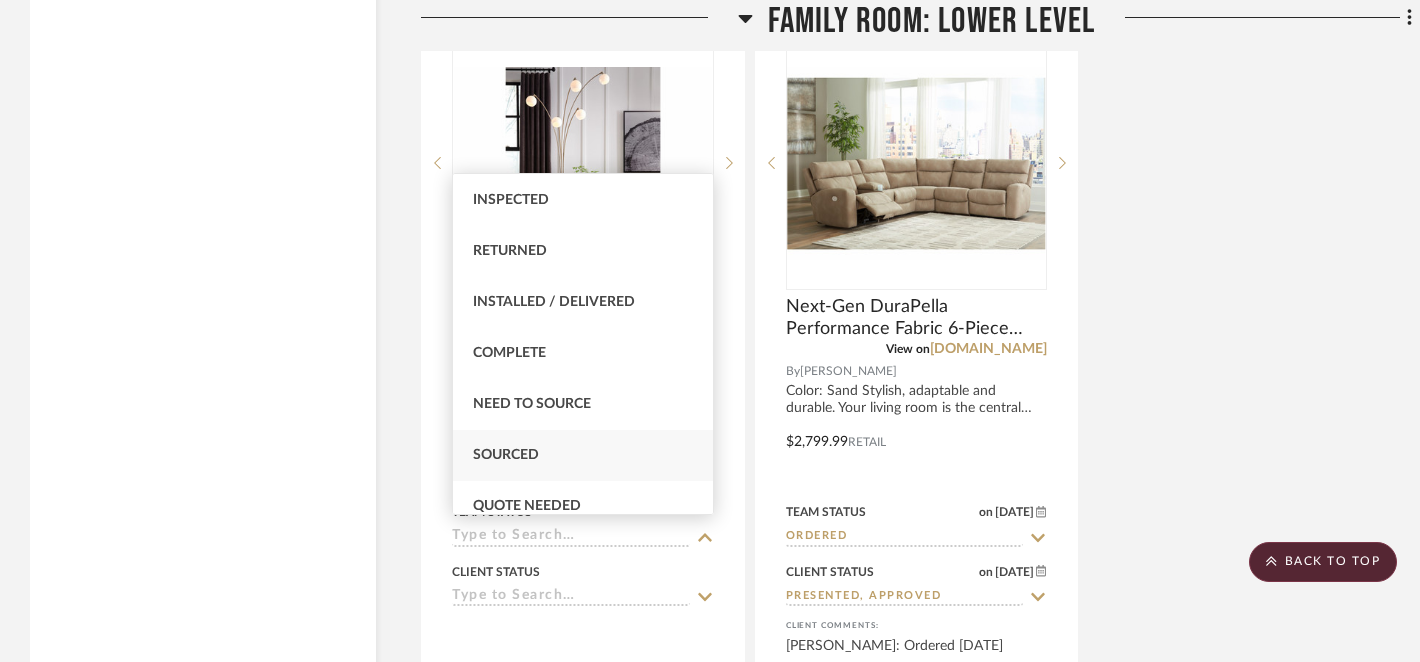 click on "Sourced" at bounding box center [506, 455] 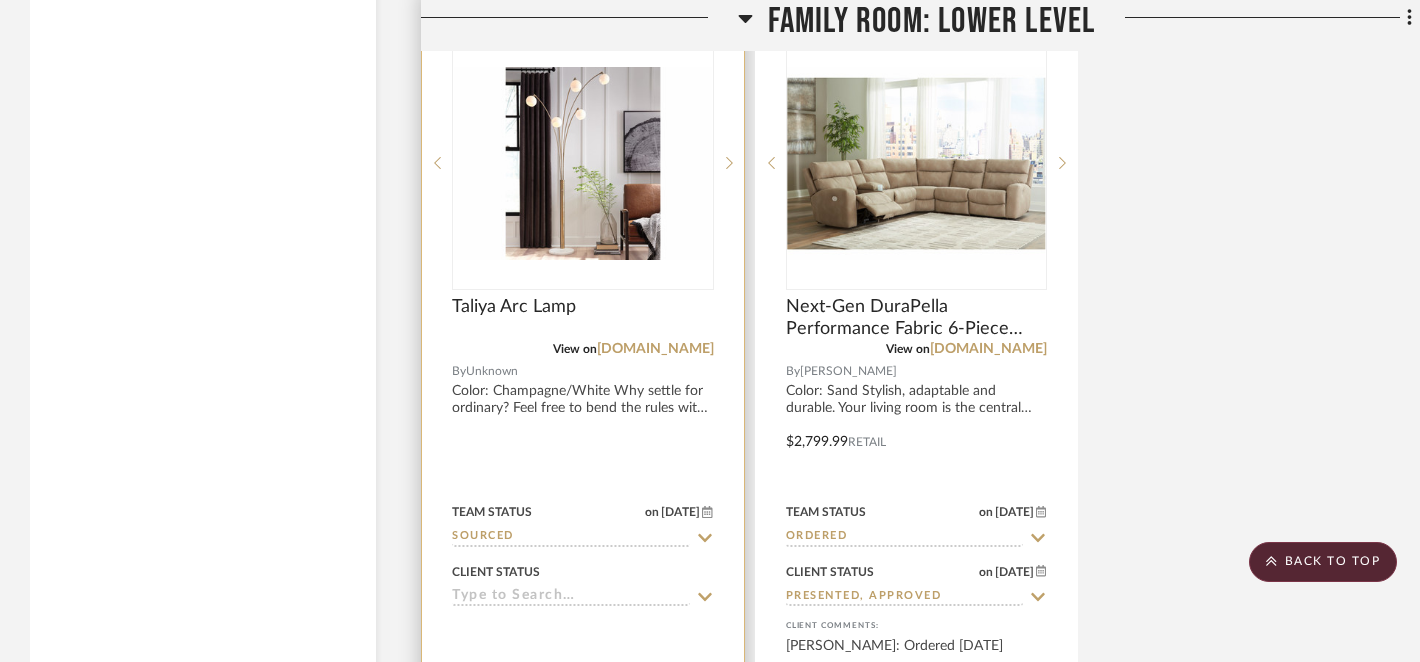 click 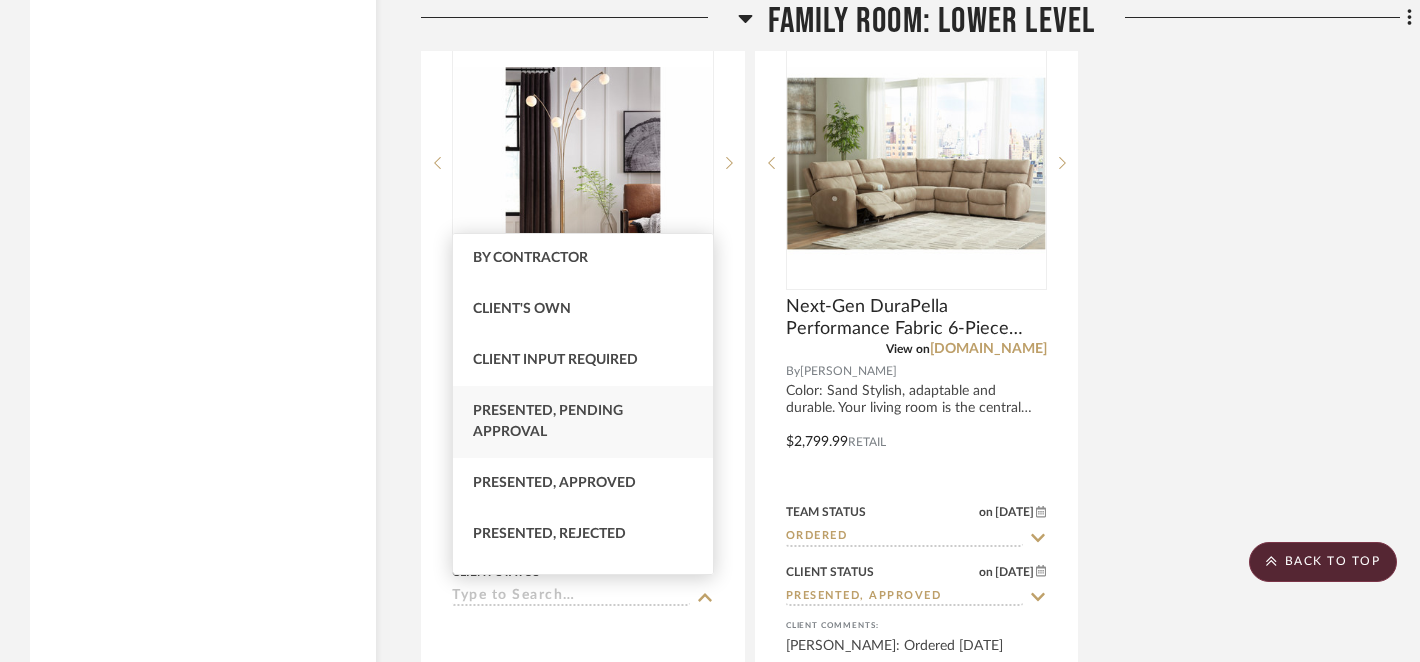 scroll, scrollTop: 96, scrollLeft: 0, axis: vertical 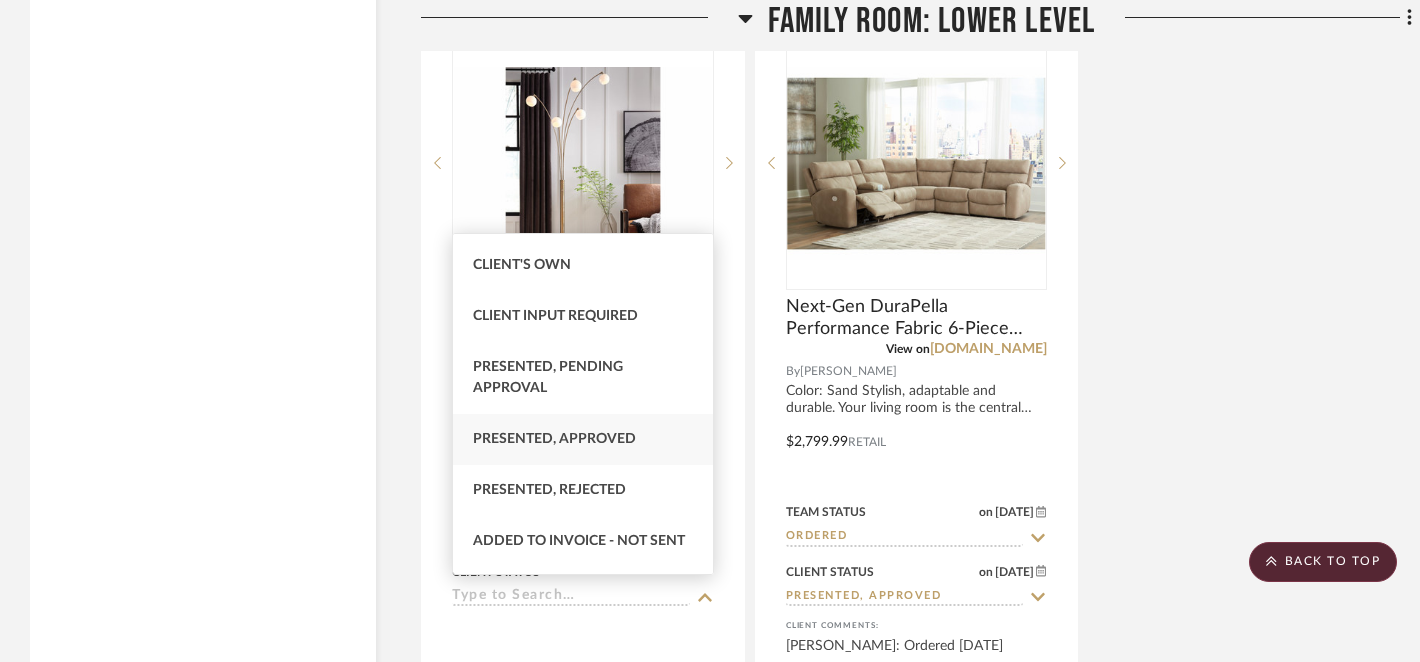 click on "Presented, Approved" at bounding box center [554, 439] 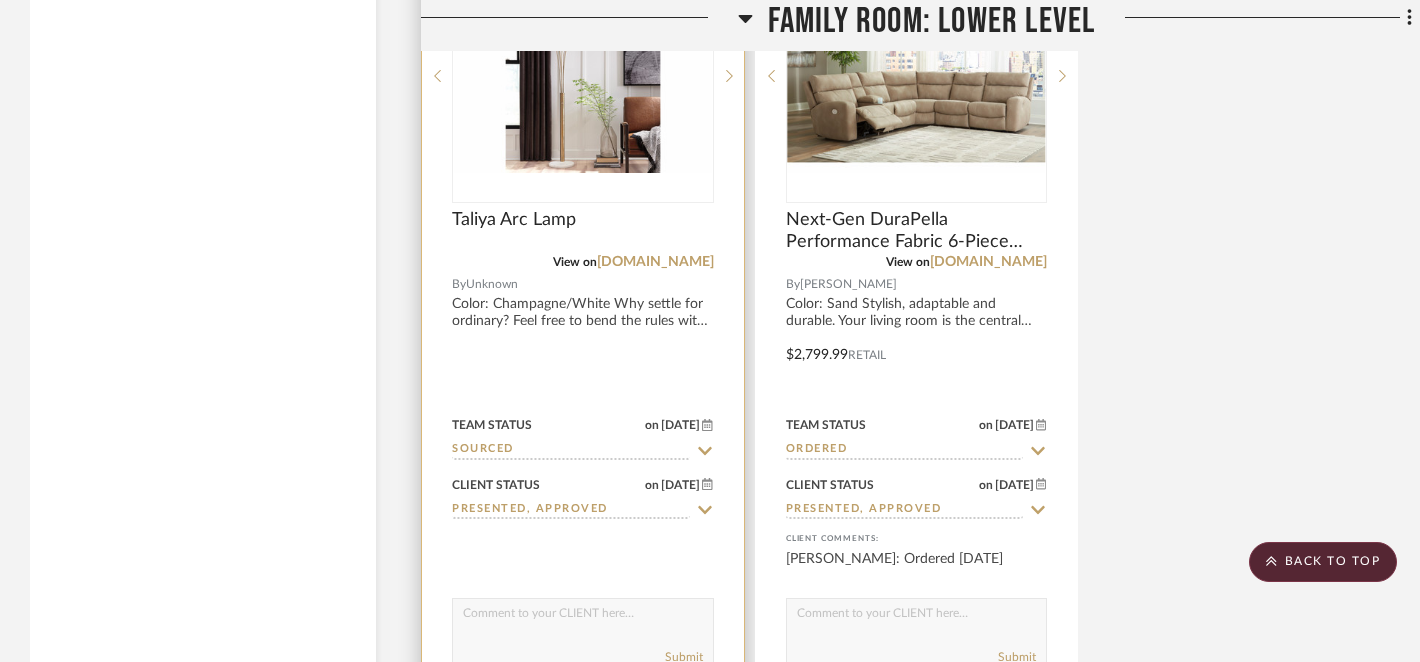scroll, scrollTop: 7300, scrollLeft: 0, axis: vertical 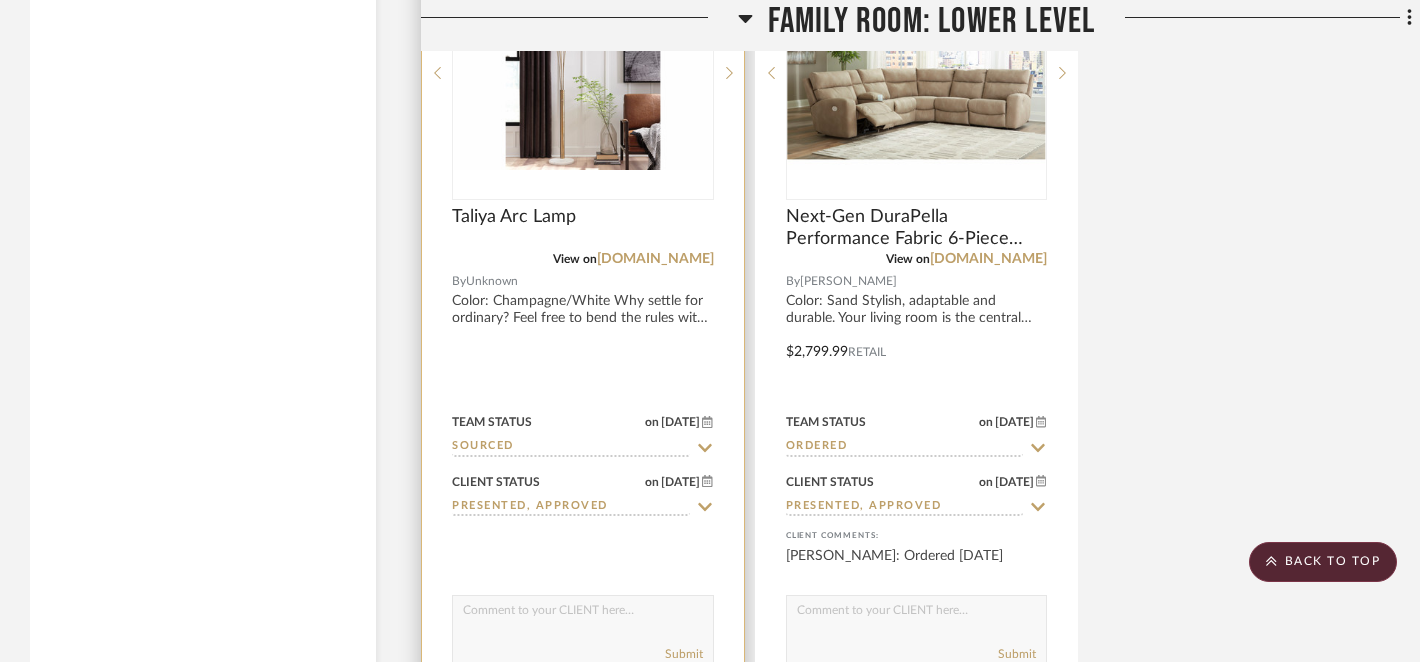 click at bounding box center [583, 615] 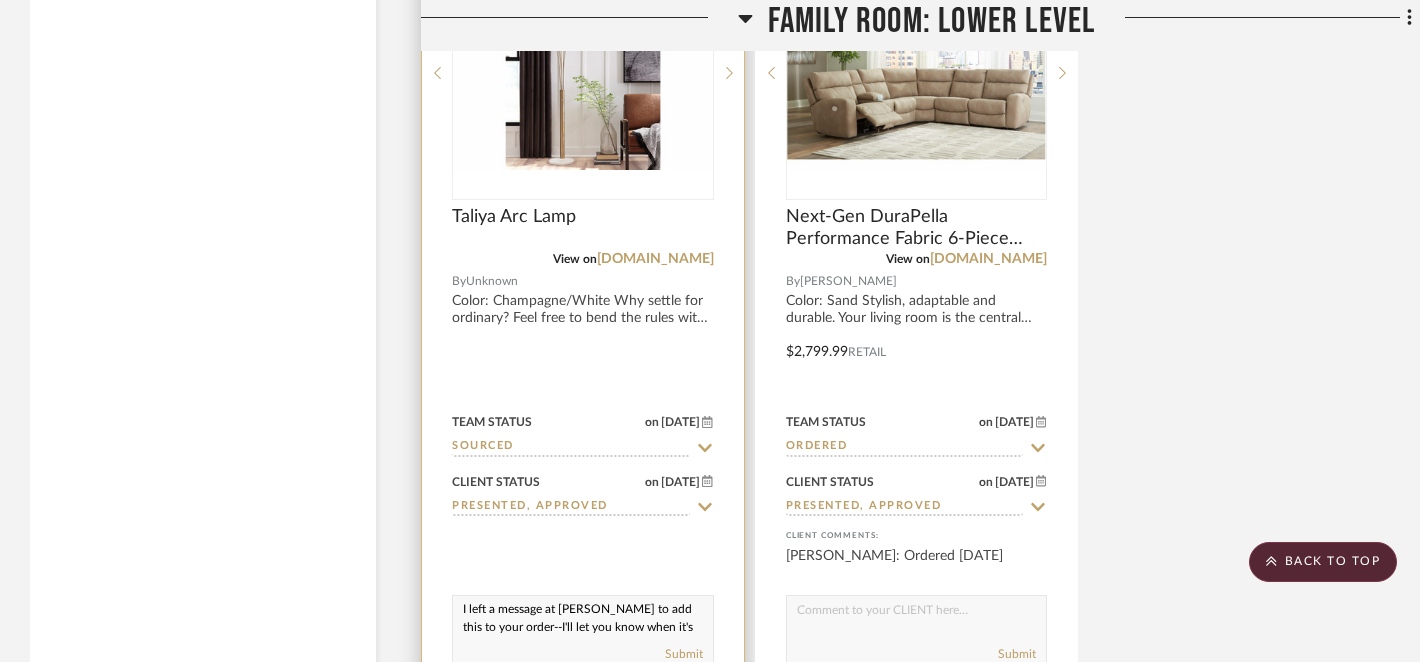 scroll, scrollTop: 19, scrollLeft: 0, axis: vertical 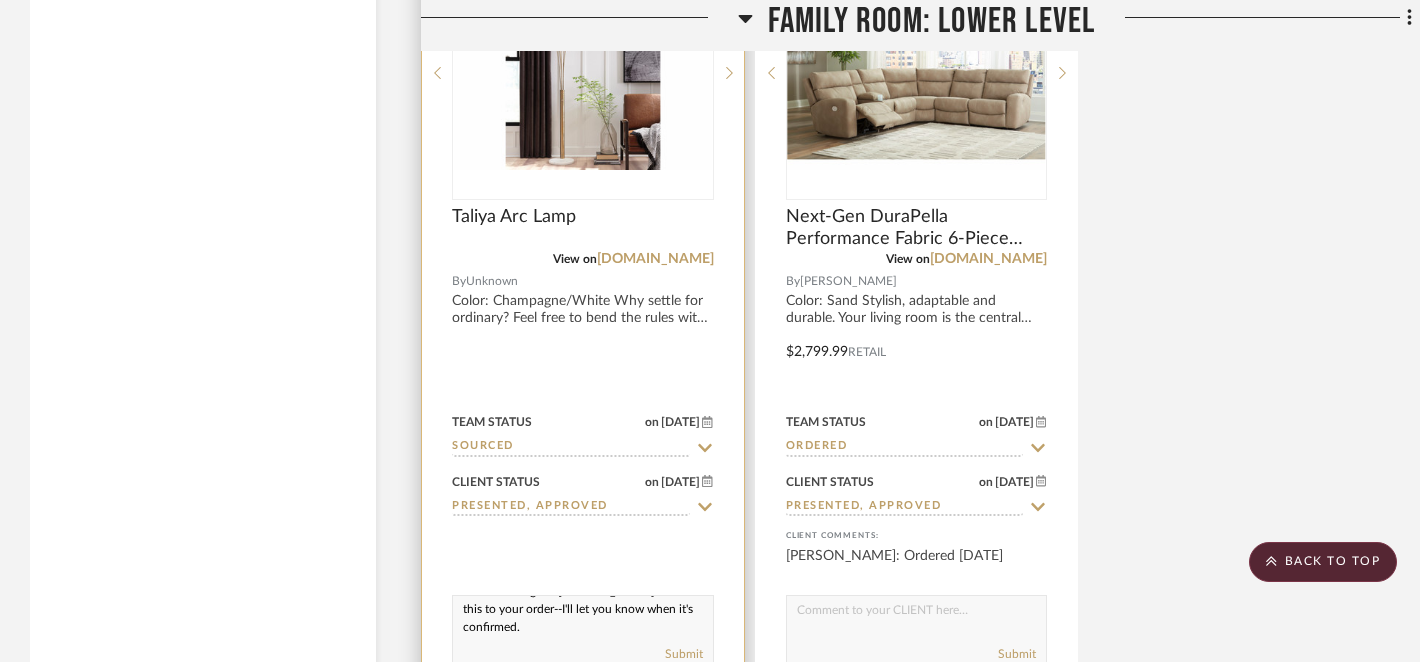 click on "I left a message at [PERSON_NAME] to add this to your order--I'll let you know when it's confirmed." at bounding box center [583, 615] 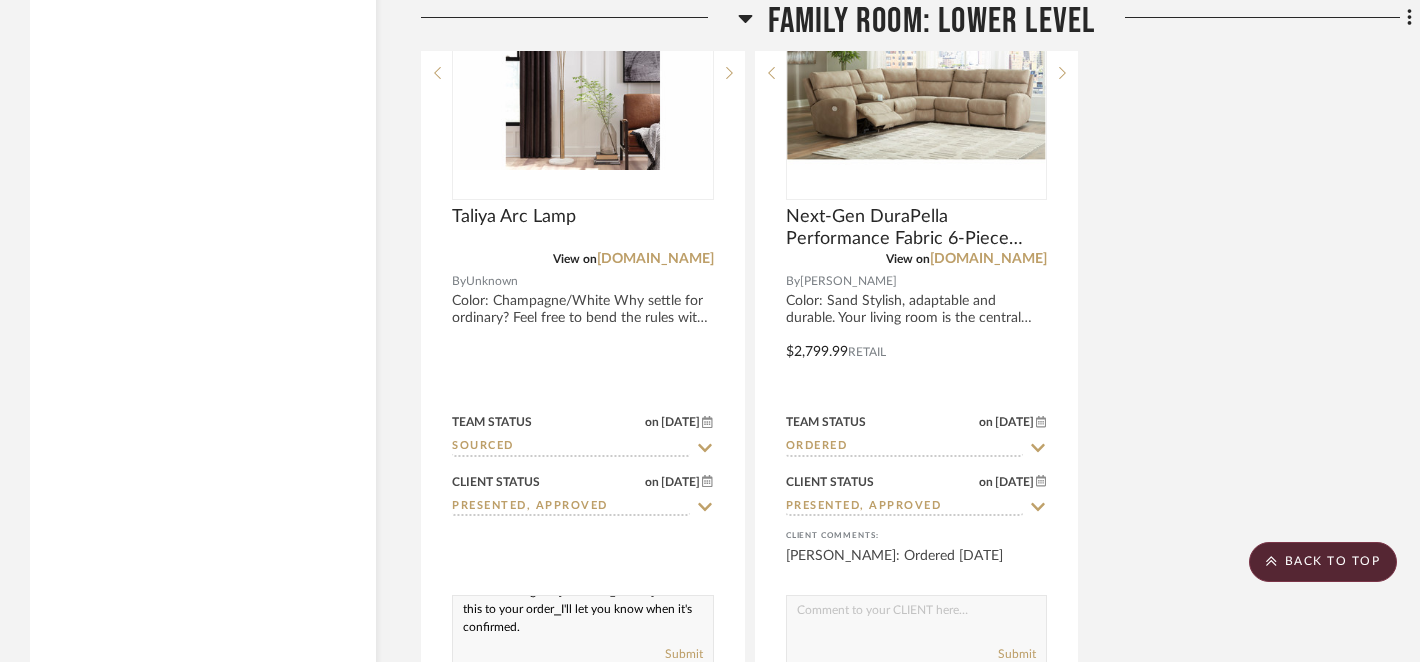 click on "Filter by keyword, category or name prior to exporting to Excel or Bulk Actions Team Comments All Team Comments Team Comments in last day Team Comments in last week Flagged Shared with Client Team Status Ordered  (15)  Sourced  (8)  Client Status Presented, Approved  (18)  Client Input Required  (5)  Client Feedback Liked  (15)  No Feedback  (9)  Approved Items  (18)  Client Comments All Client Comments Client Comments in last day Client Comments in last week Added To PO Category  Tables   (7)   Seating   (5)   Beds    (1)   Lighting   (3)   Outdoor   (3)   Mirrors   (2)   Architectural Finishes   (1)   Rugs   (1)   Uncategorized   (1)  Brand Arhaus  (3)  ASHLEY  (9)  [PERSON_NAME] Mirror / LuxeDecor  (1)  Hom Furniture  (3)  [PERSON_NAME][GEOGRAPHIC_DATA] / Wayfair  (1)  [GEOGRAPHIC_DATA] / Wayfair  (1)  Nova / LuxeDecor  (1)  Polywood  (2)  Uttermost / LuxeDecor  (1)  Upload Method Clipped  (23)  Uploaded  (2)  Added By [PERSON_NAME]  (25)  Item Type Product  (24)  Inspiration Image  (1)  Lead Time Weeks In Stock Price 0  7,500 +  0" 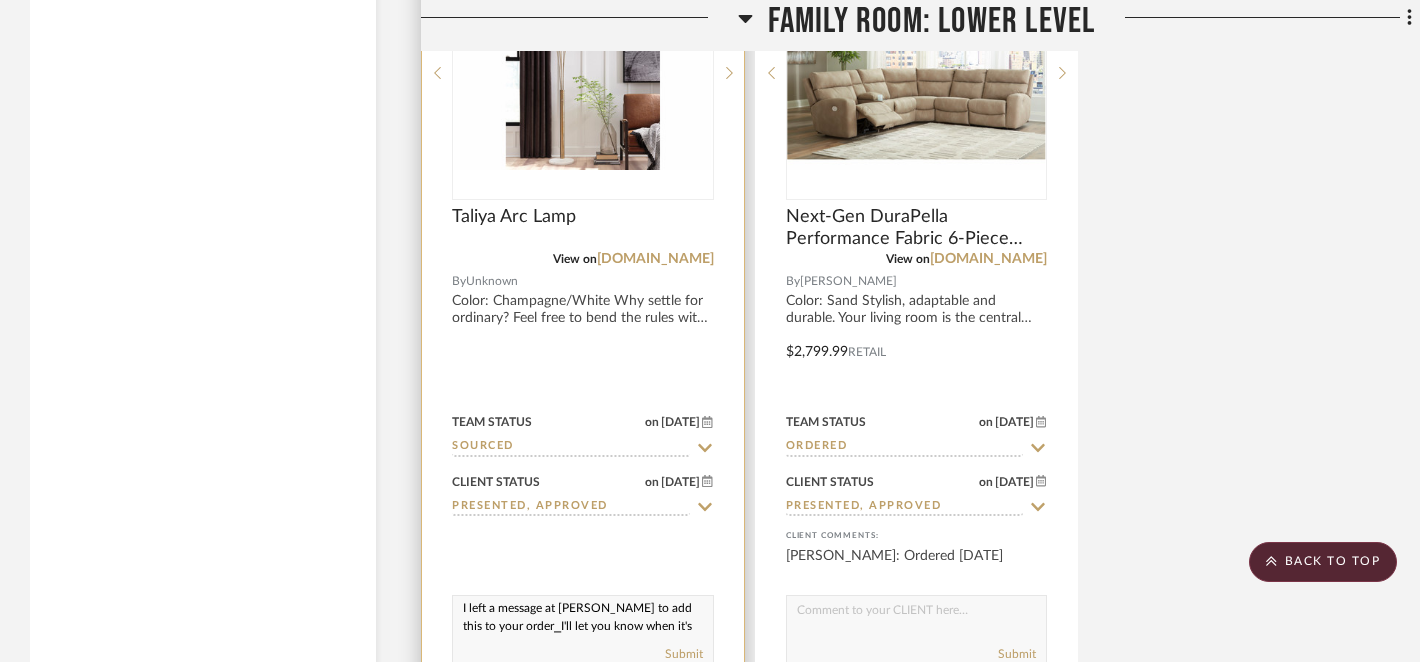 scroll, scrollTop: 0, scrollLeft: 0, axis: both 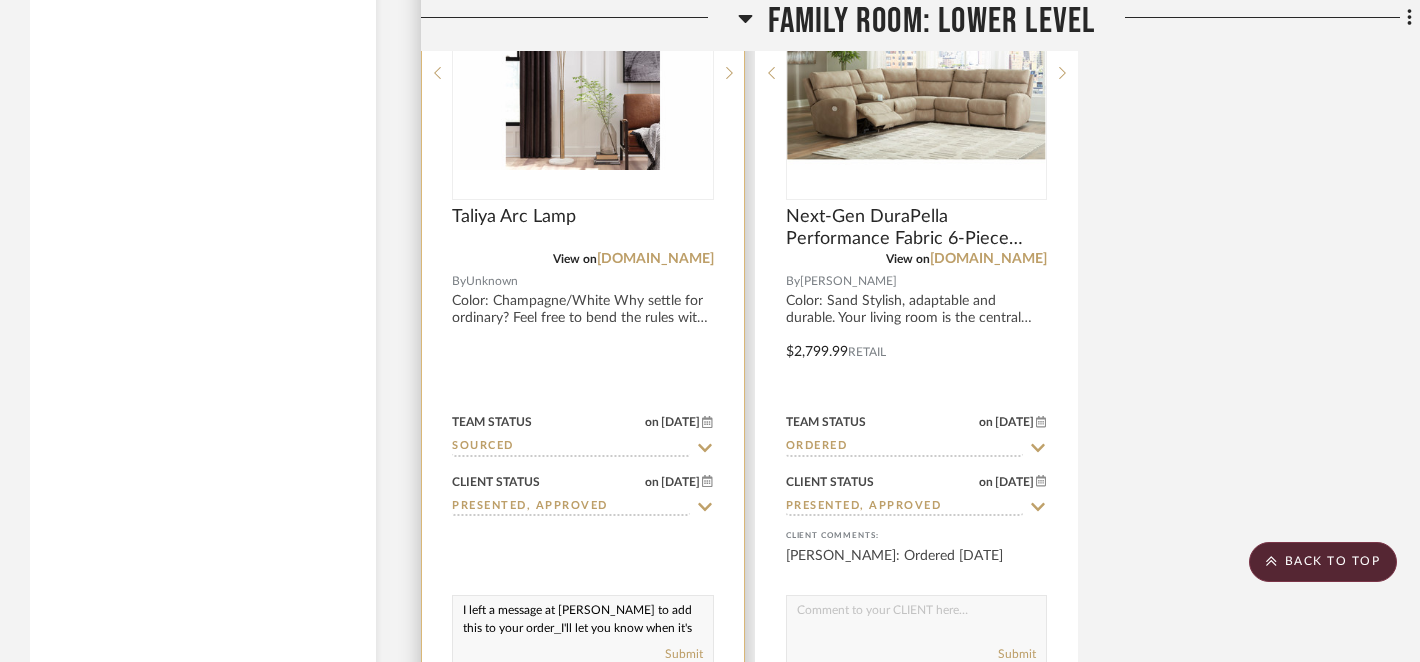 click on "I left a message at [PERSON_NAME] to add this to your order⎯I'll let you know when it's confirmed." at bounding box center [583, 615] 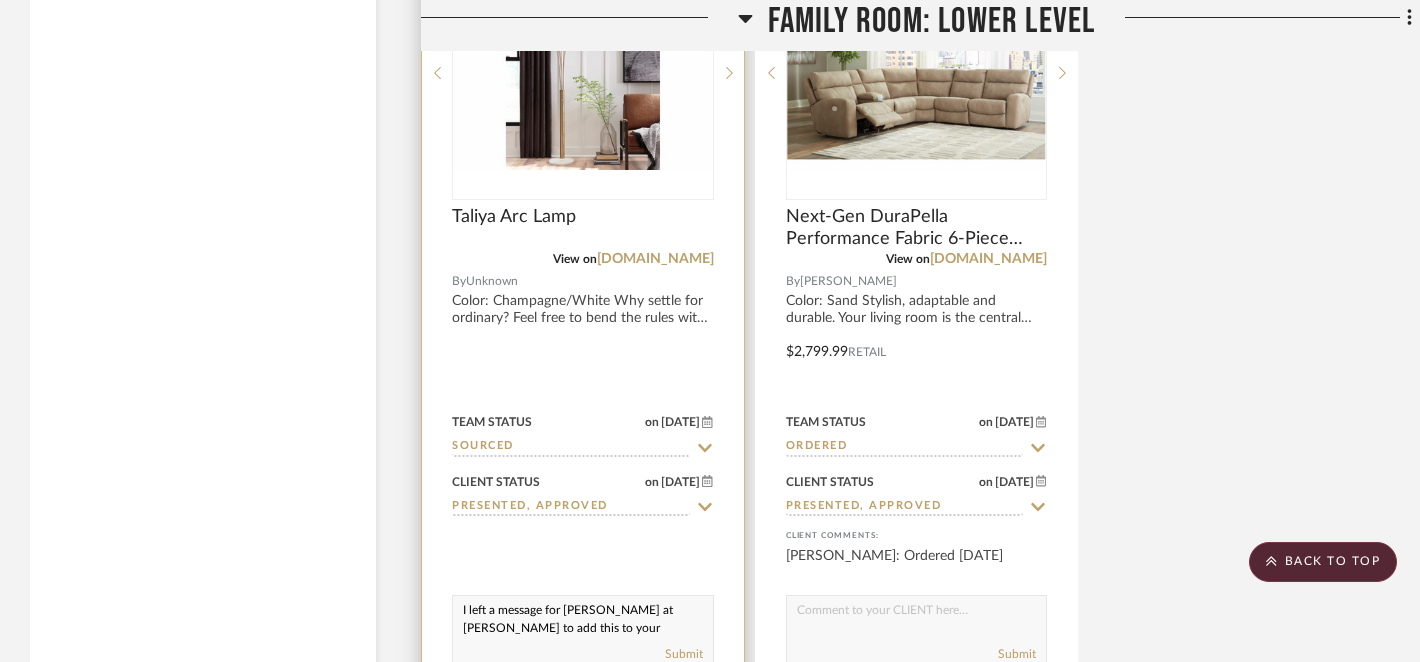 scroll, scrollTop: 26, scrollLeft: 0, axis: vertical 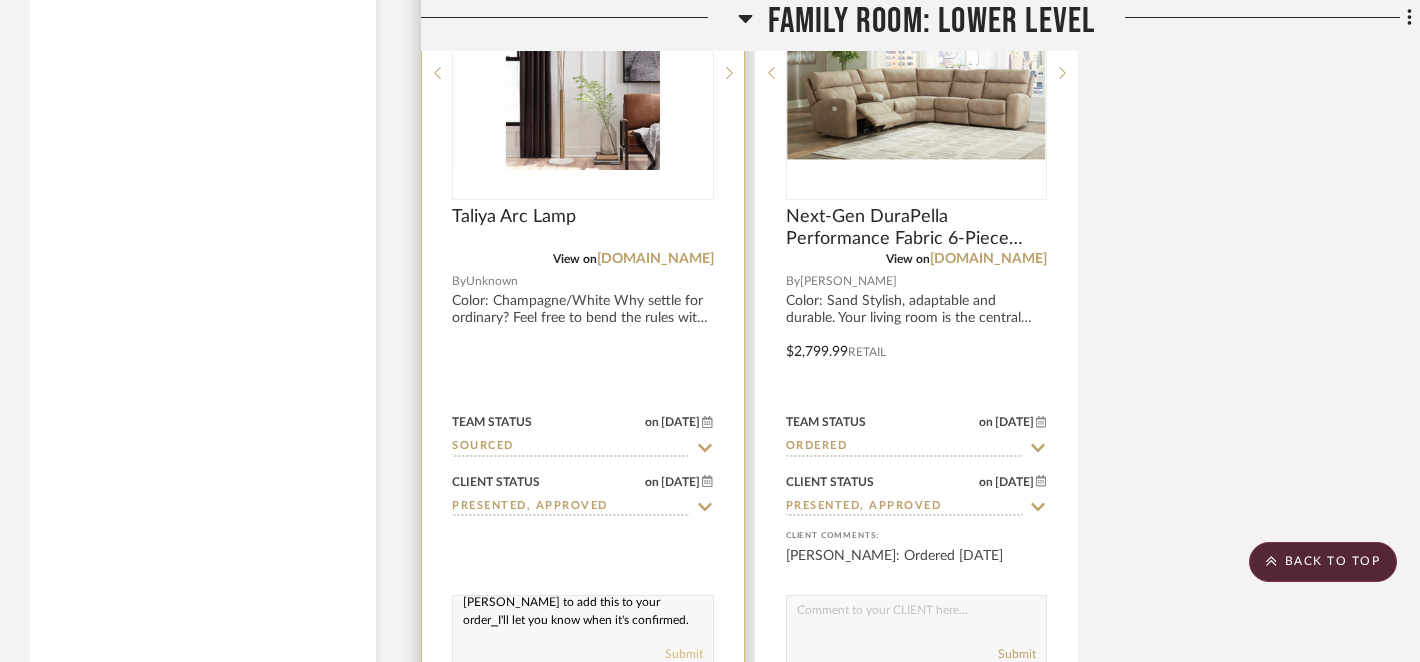 type on "I left a message for [PERSON_NAME] at [PERSON_NAME] to add this to your order⎯I'll let you know when it's confirmed." 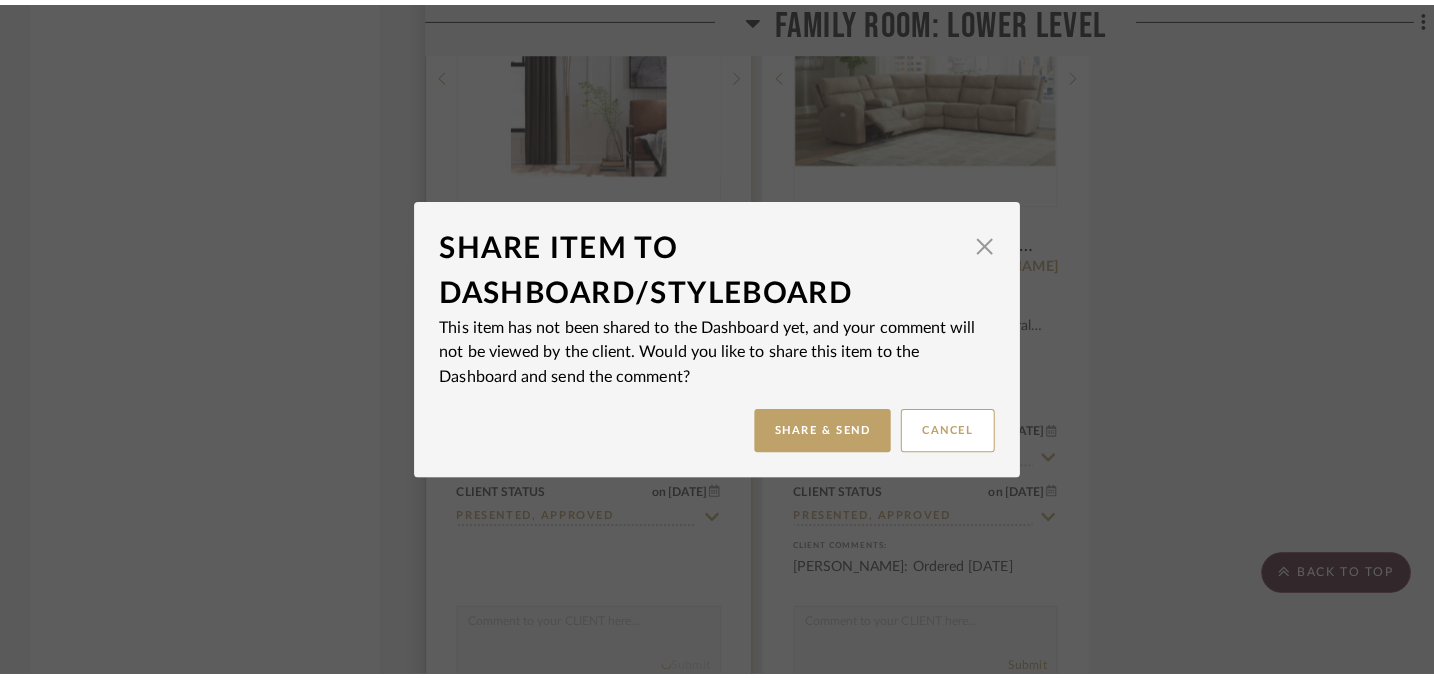 scroll, scrollTop: 0, scrollLeft: 0, axis: both 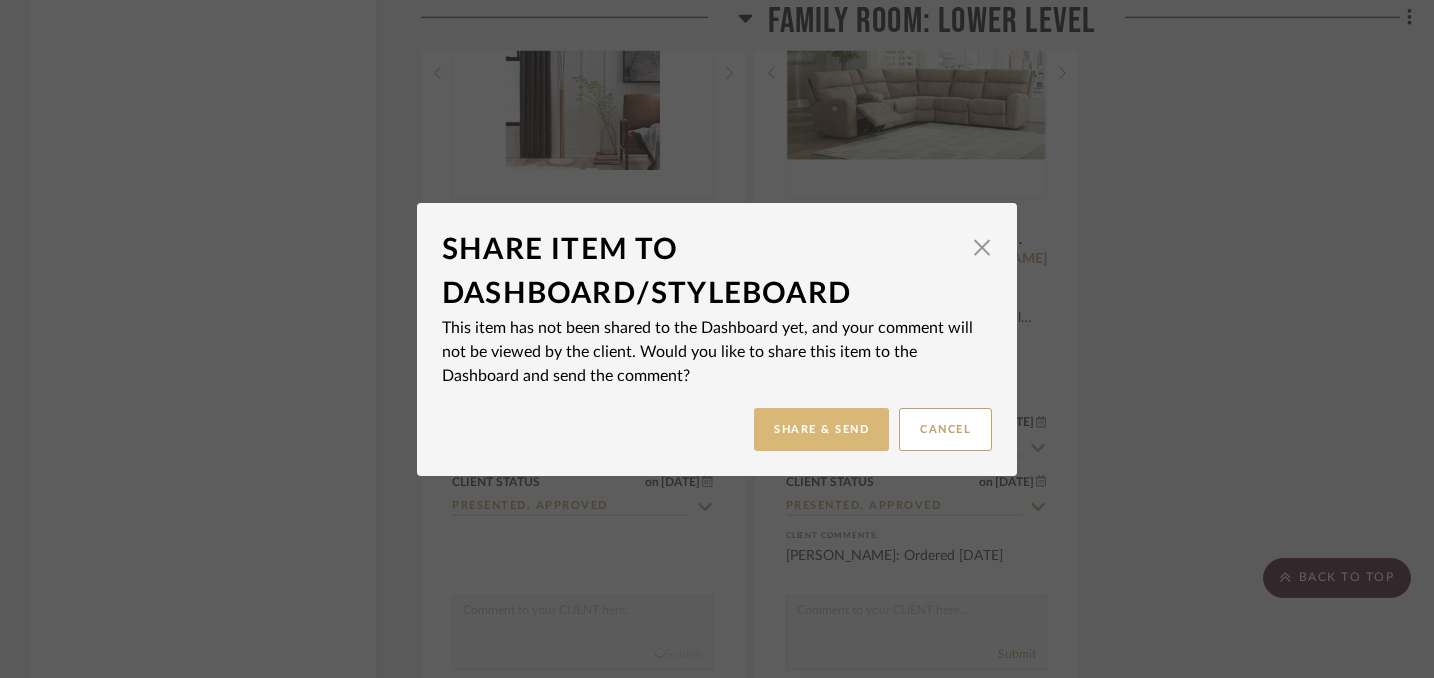 click on "Share & Send" at bounding box center [821, 429] 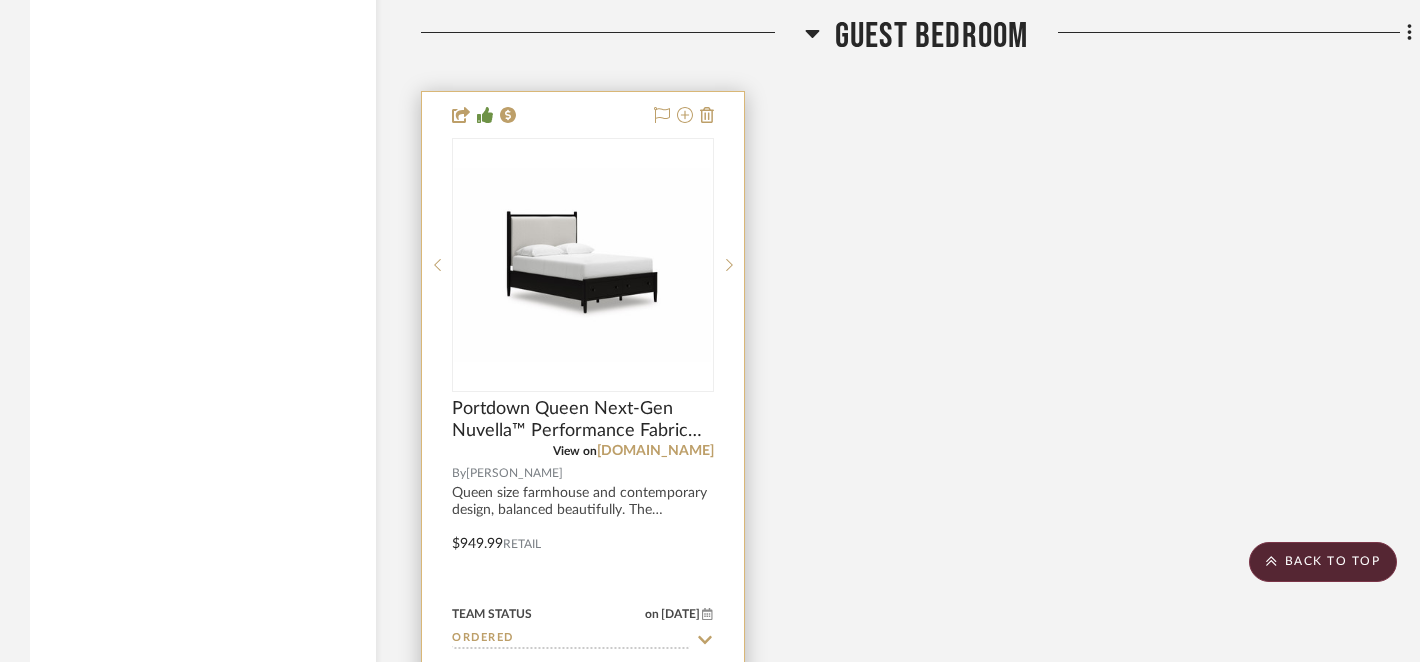 scroll, scrollTop: 6129, scrollLeft: 0, axis: vertical 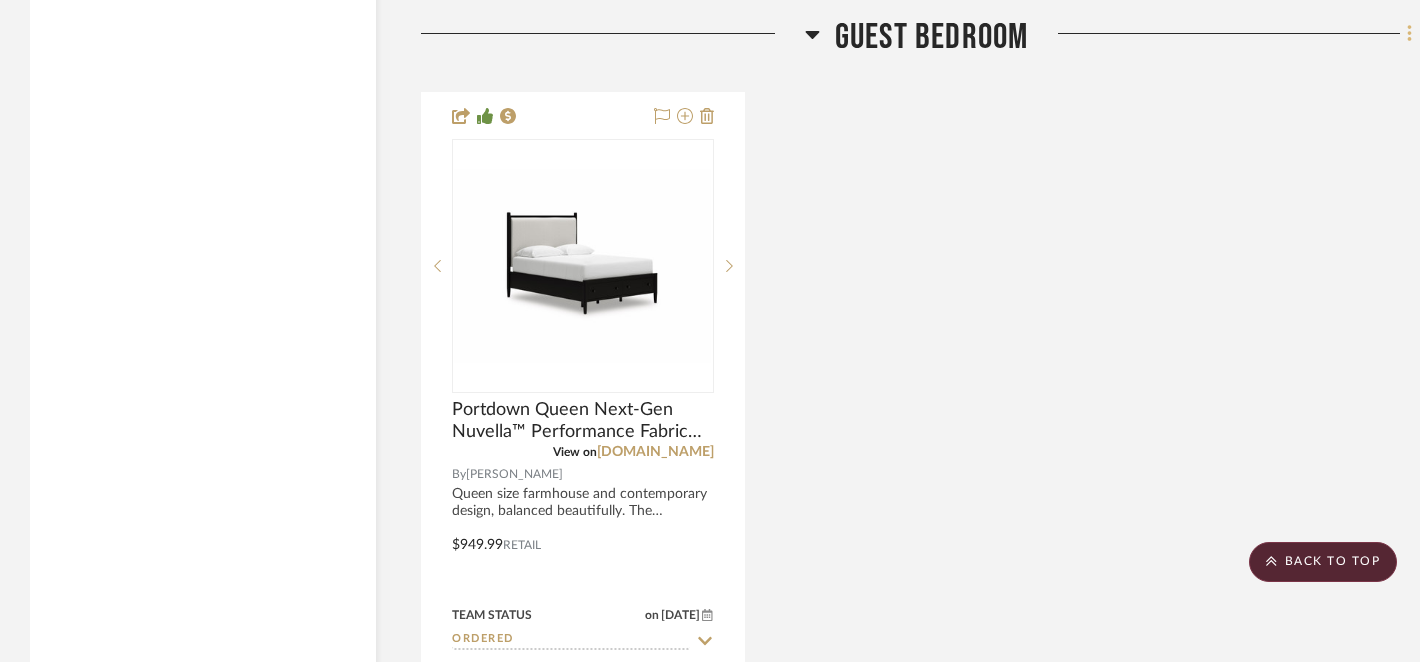 click 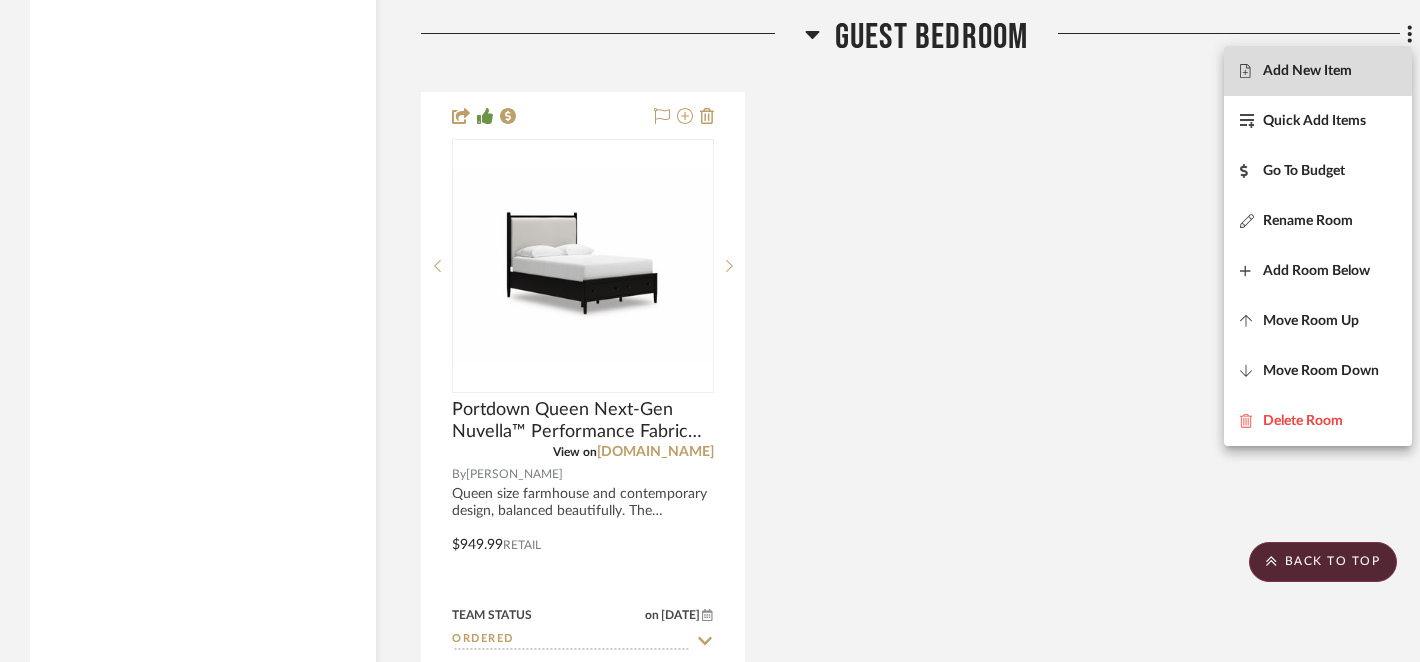 click on "Add New Item" at bounding box center [1307, 71] 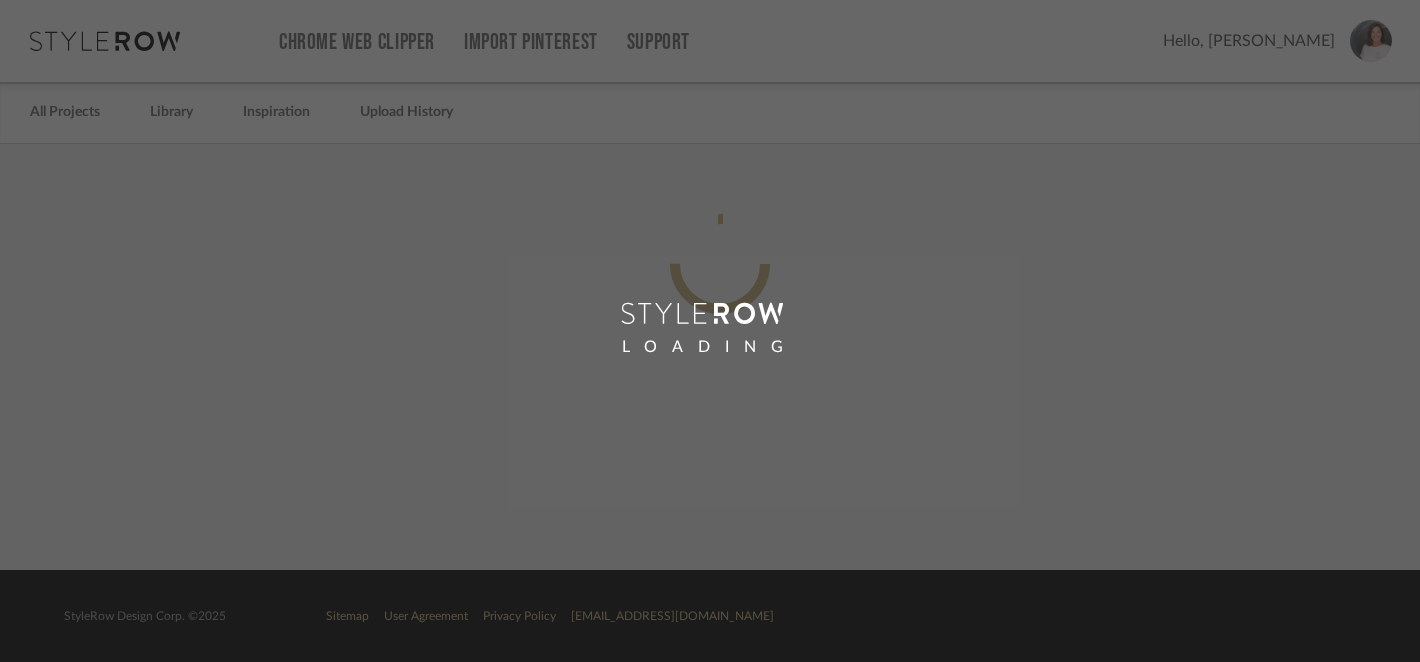 scroll, scrollTop: 0, scrollLeft: 0, axis: both 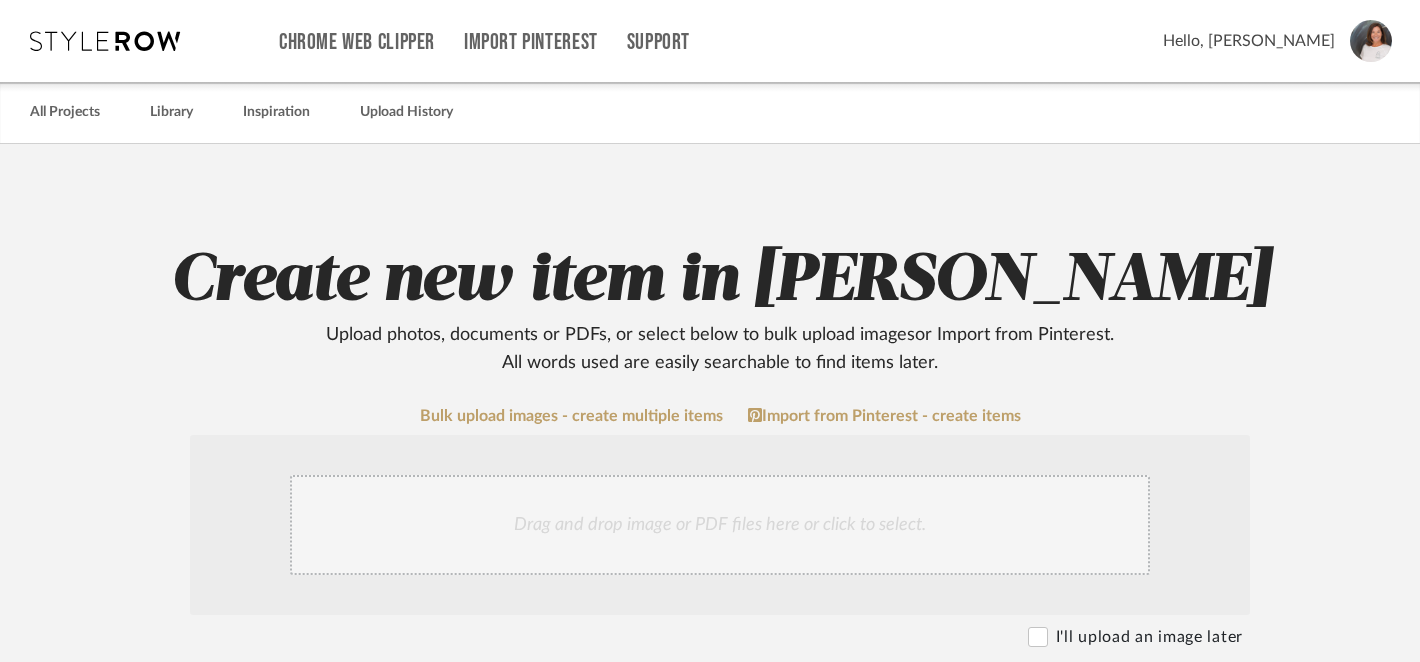click on "Drag and drop image or PDF files here or click to select." 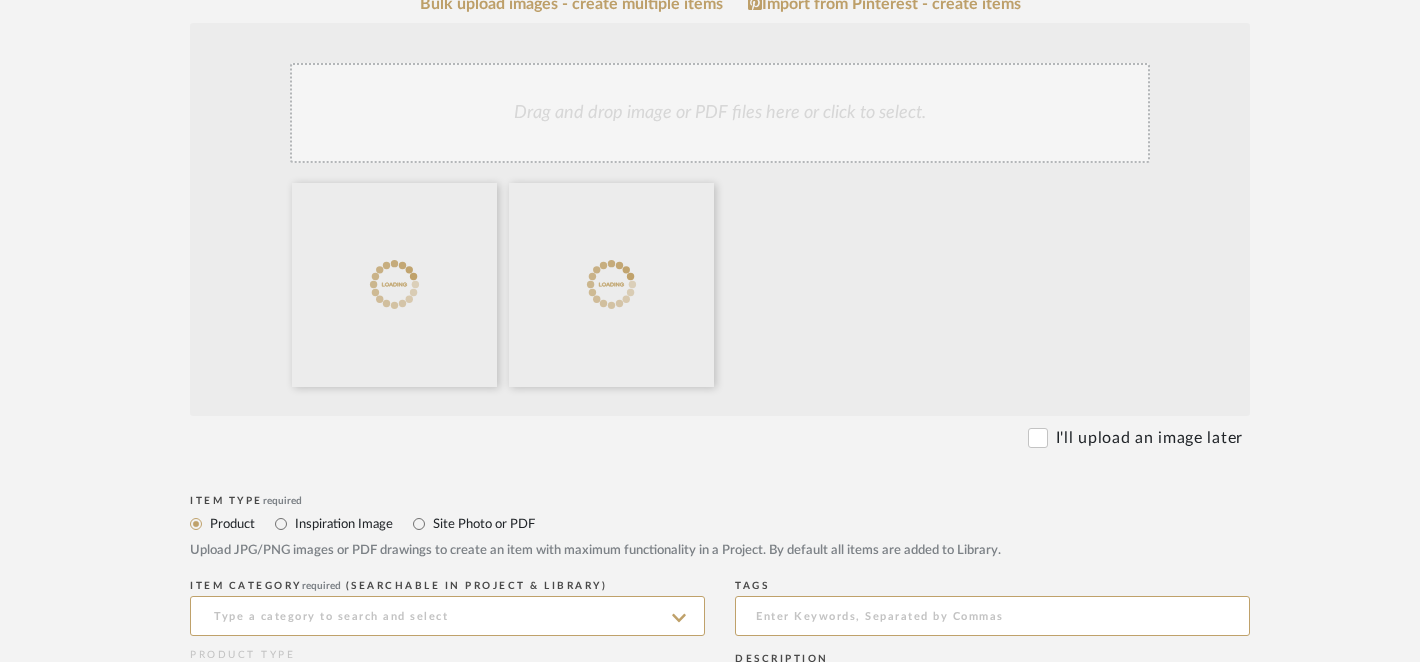 scroll, scrollTop: 431, scrollLeft: 0, axis: vertical 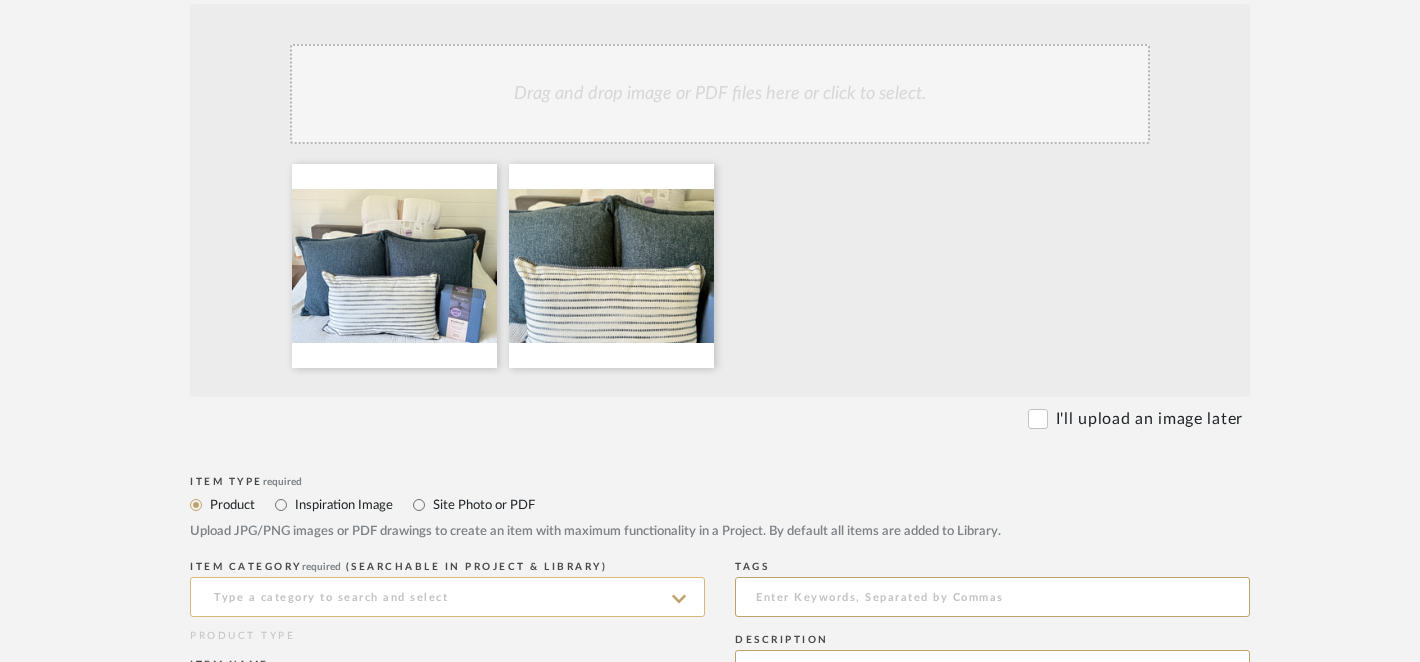 click 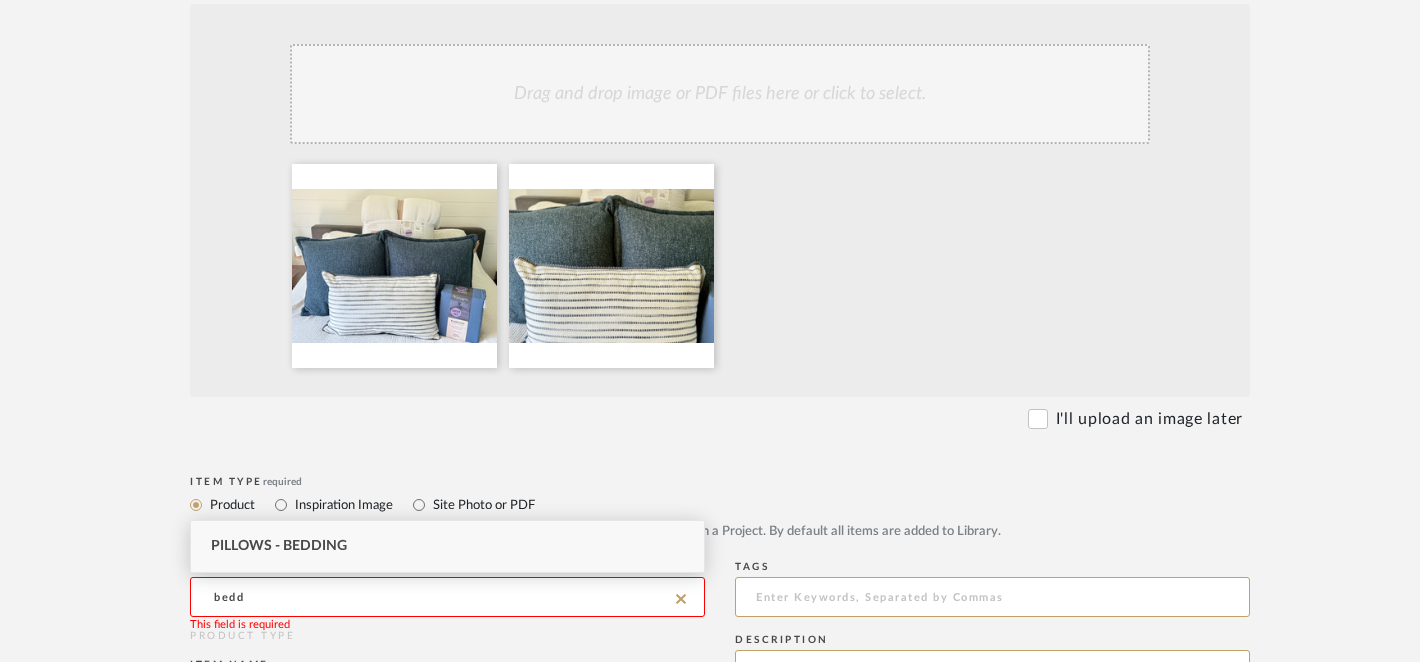 click on "Pillows - Bedding" at bounding box center (447, 546) 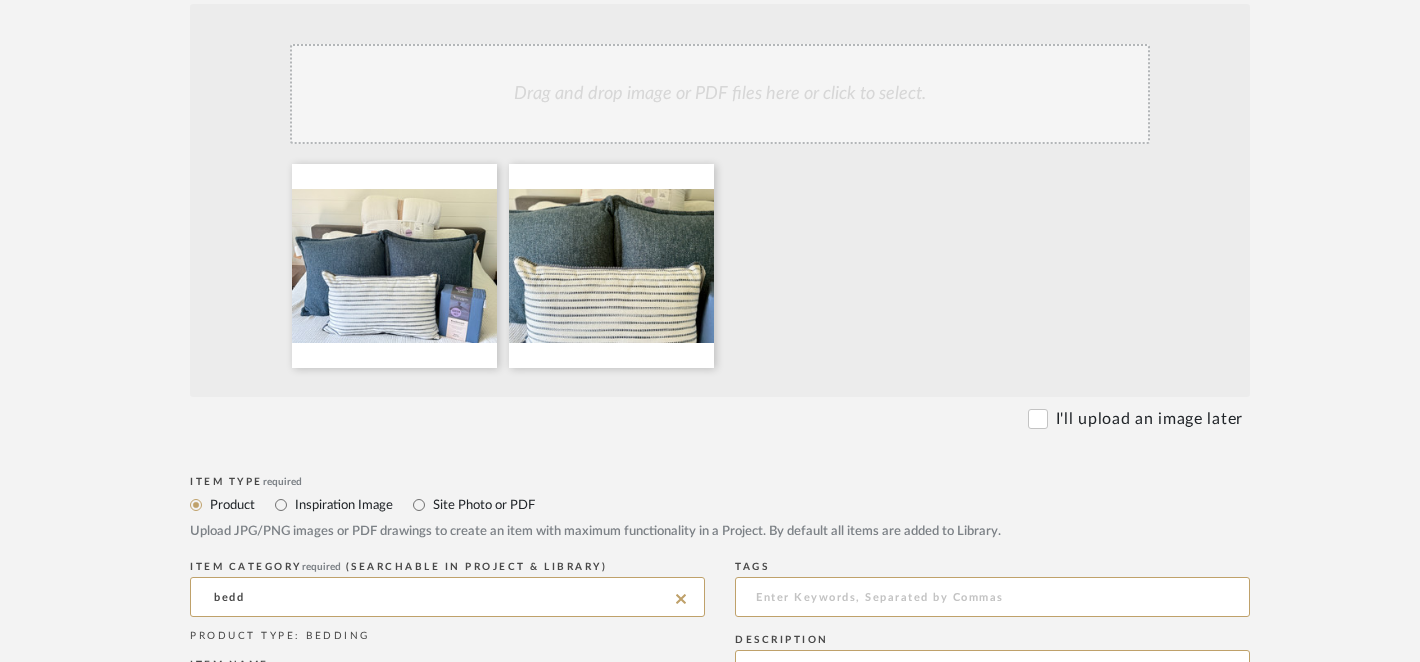 type on "Pillows - Bedding" 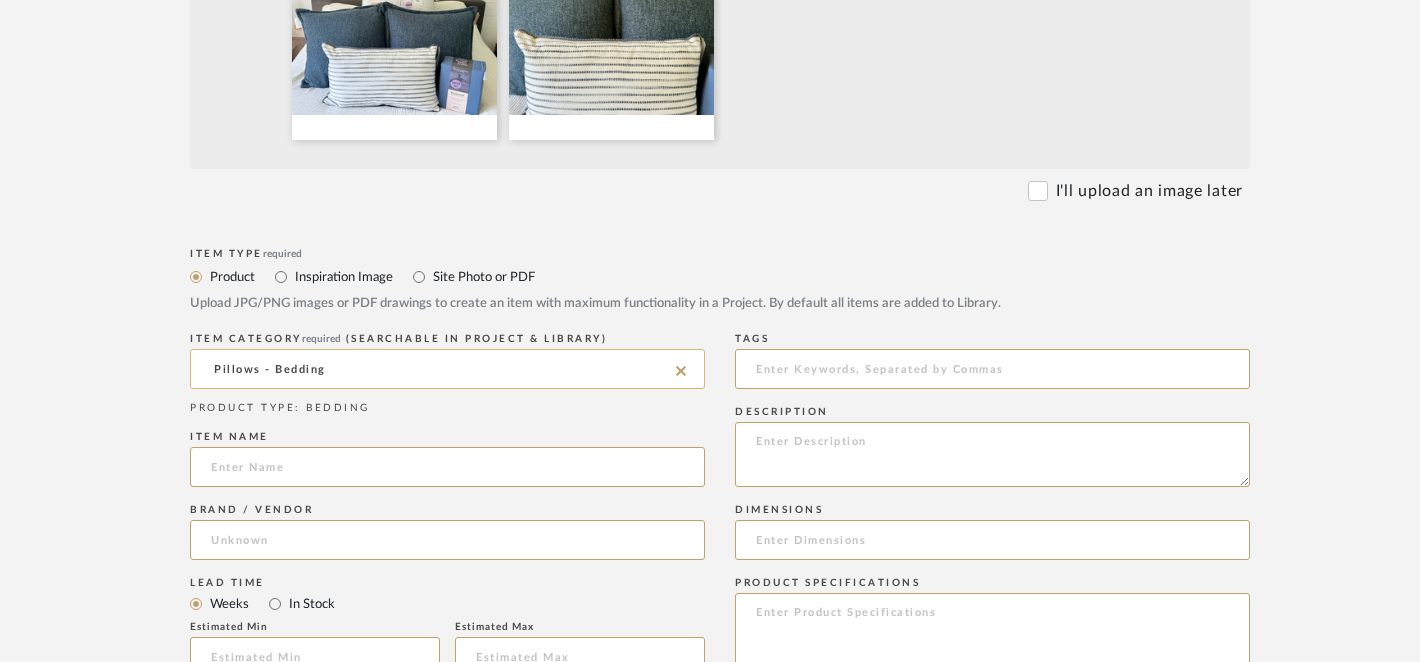 scroll, scrollTop: 664, scrollLeft: 0, axis: vertical 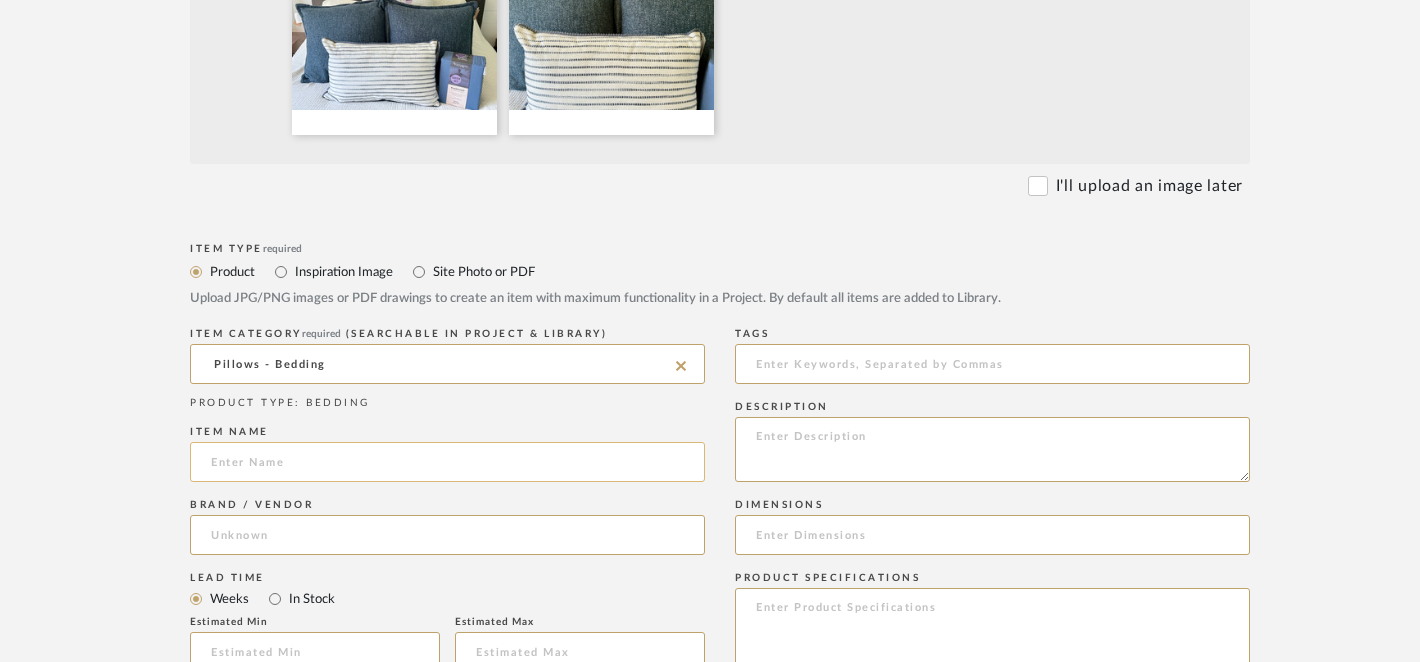 click 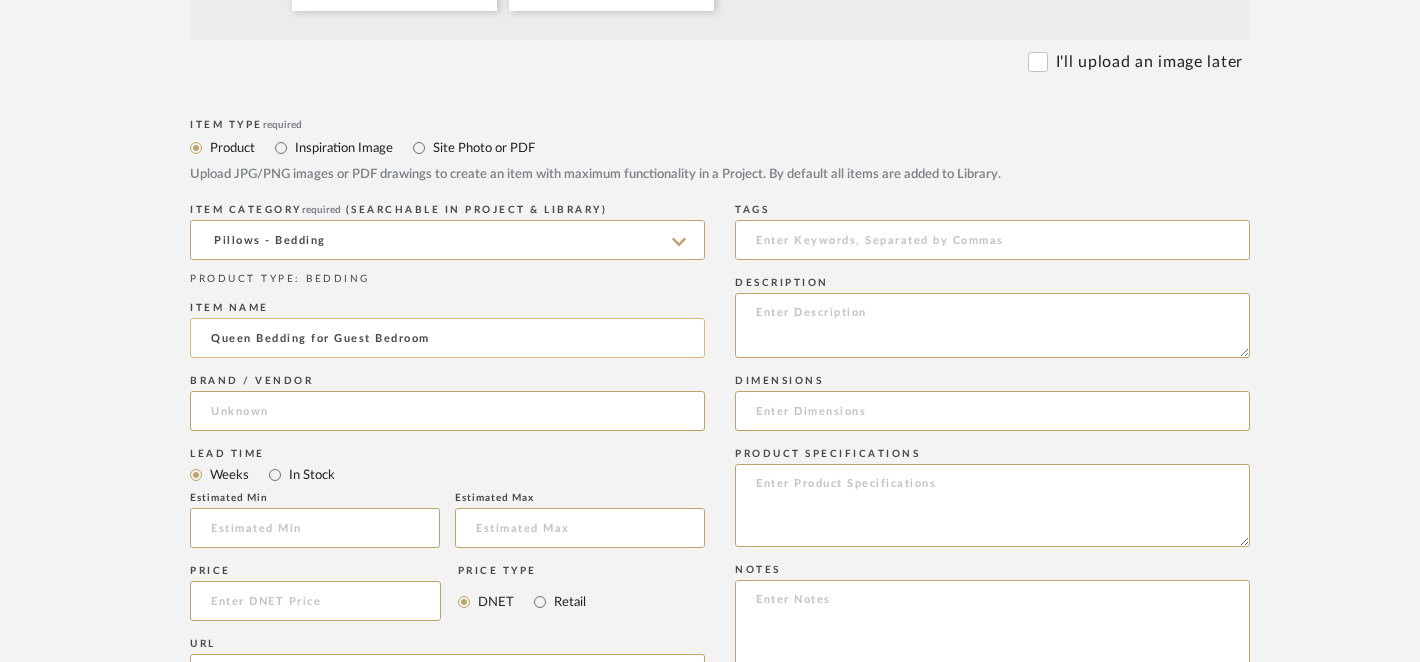 scroll, scrollTop: 791, scrollLeft: 0, axis: vertical 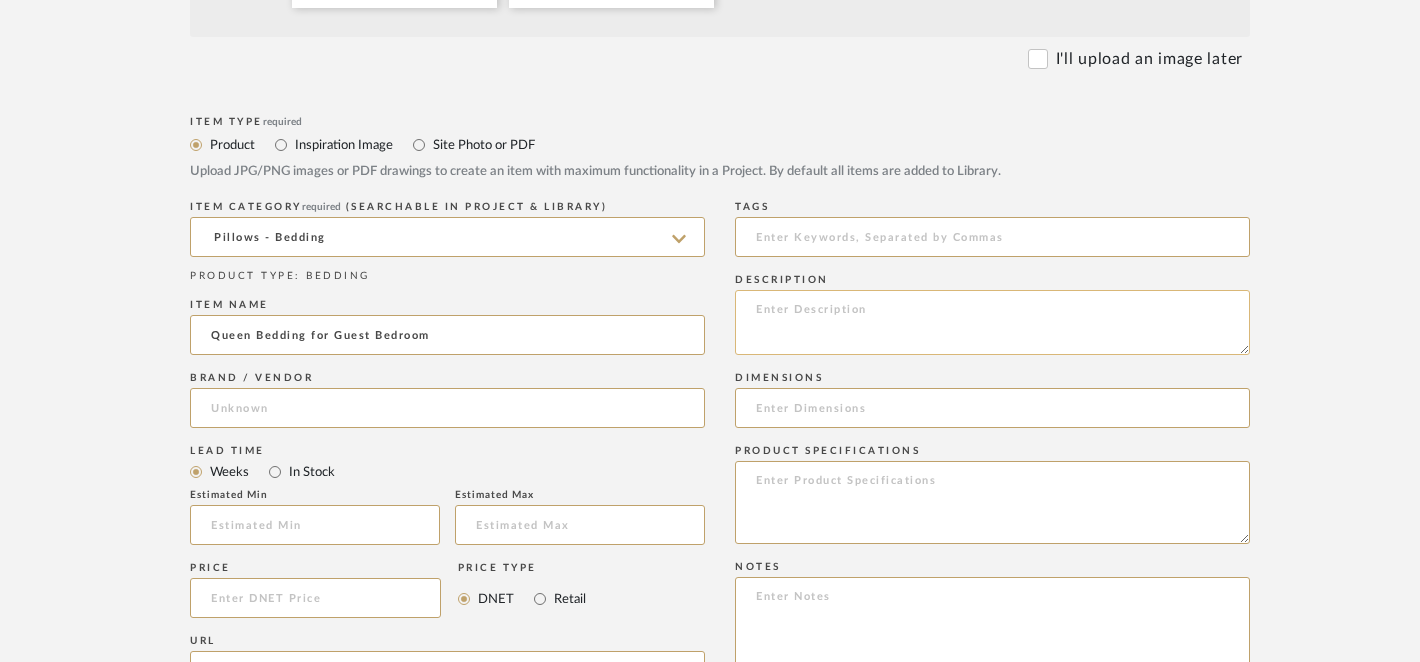 type on "Queen Bedding for Guest Bedroom" 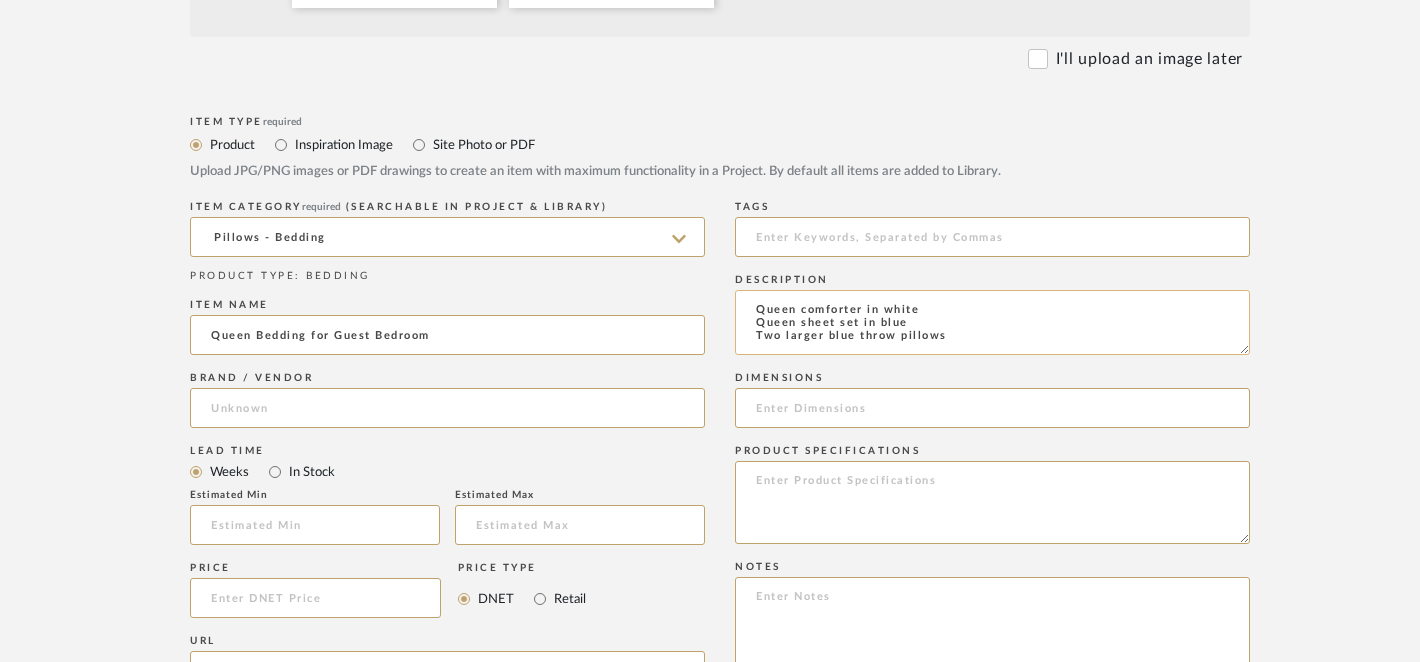scroll, scrollTop: 3, scrollLeft: 0, axis: vertical 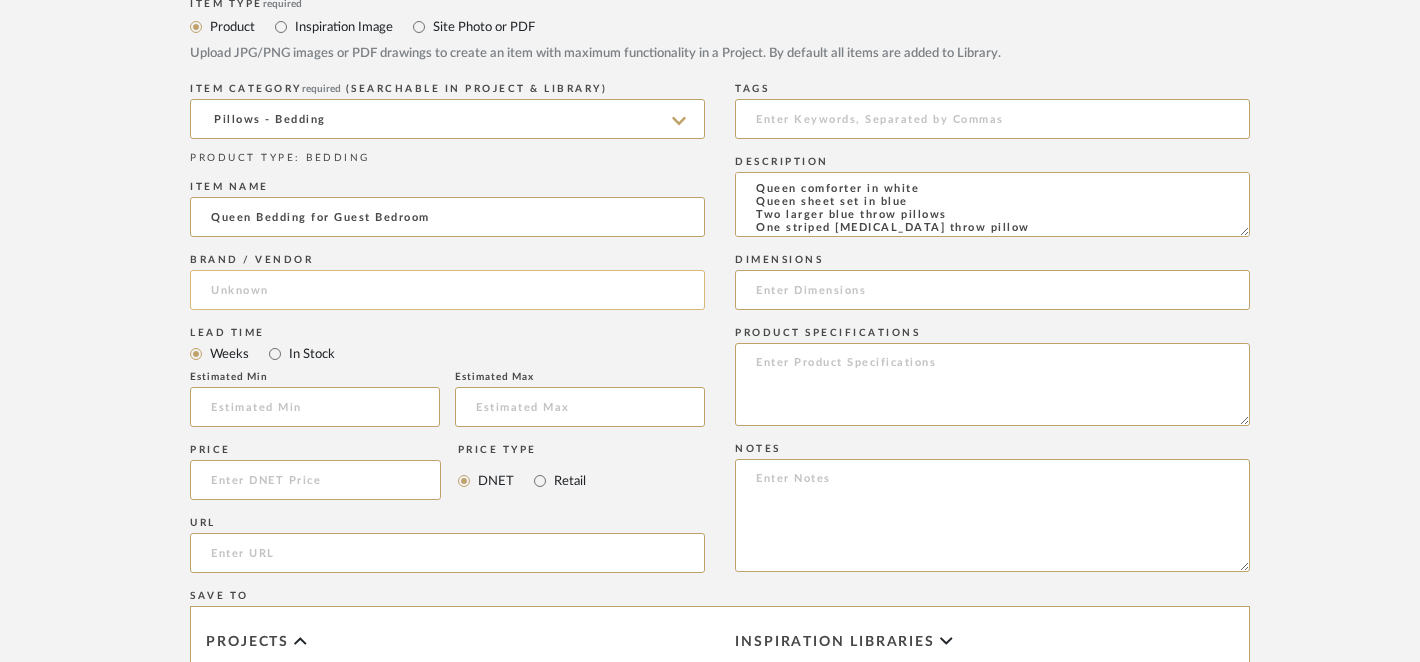 type on "Queen comforter in white
Queen sheet set in blue
Two larger blue throw pillows
One striped [MEDICAL_DATA] throw pillow" 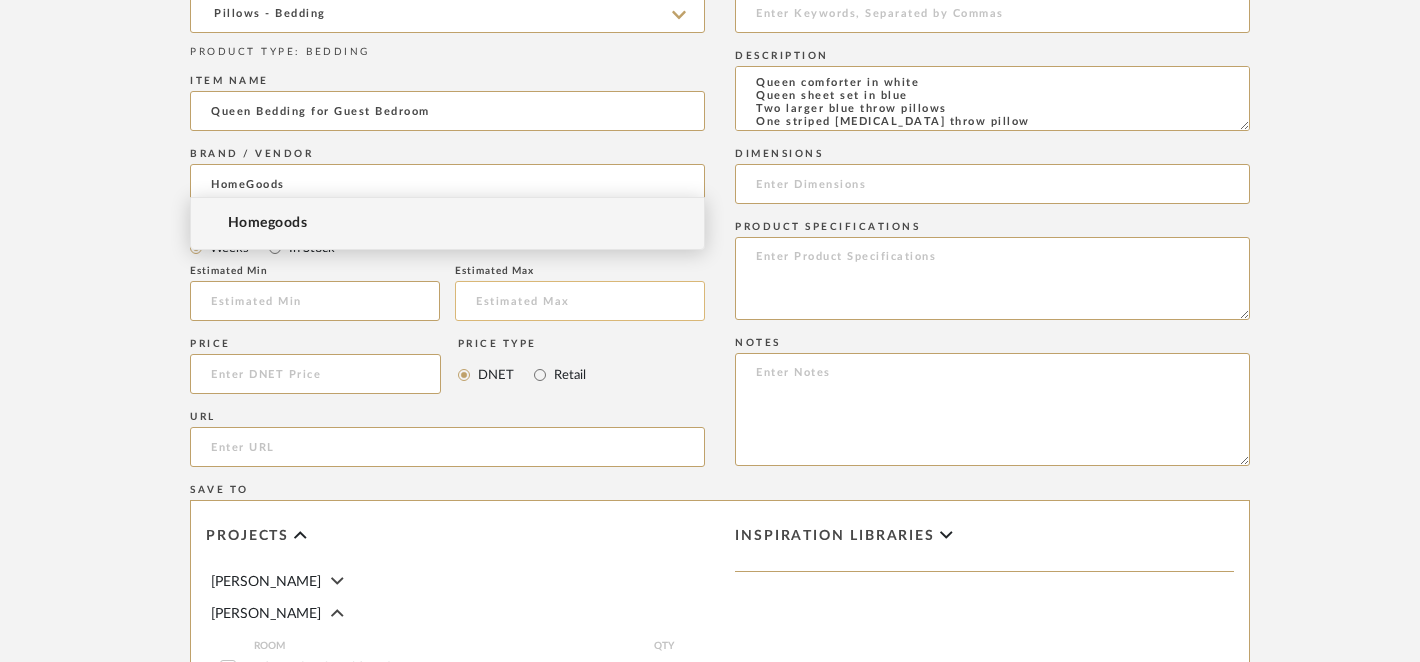 scroll, scrollTop: 1051, scrollLeft: 0, axis: vertical 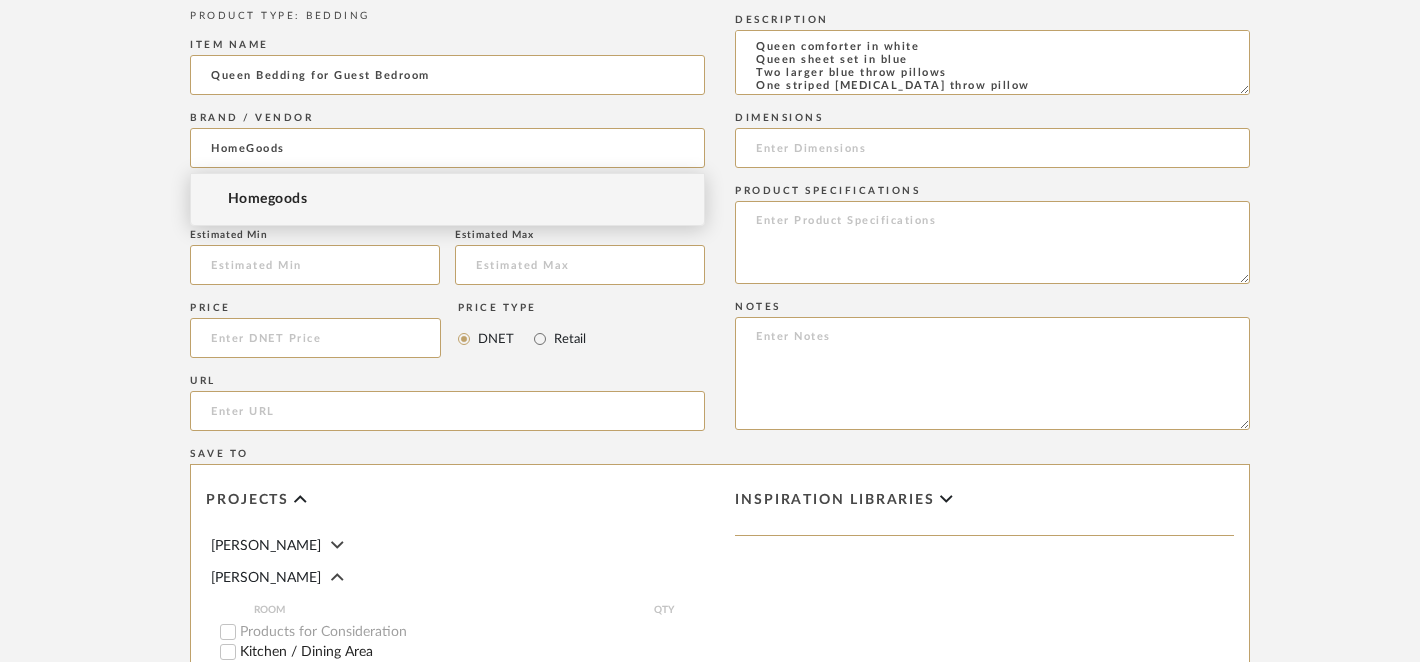 click on "Homegoods" at bounding box center [267, 199] 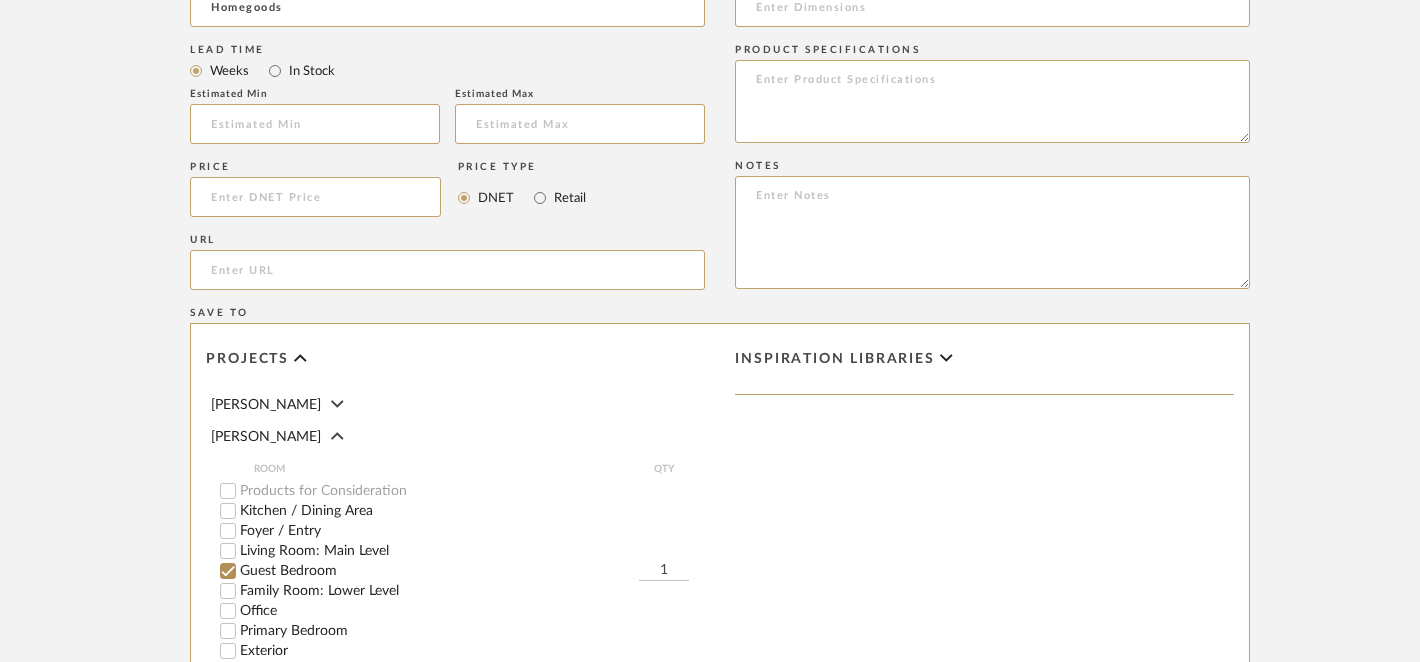 scroll, scrollTop: 1207, scrollLeft: 0, axis: vertical 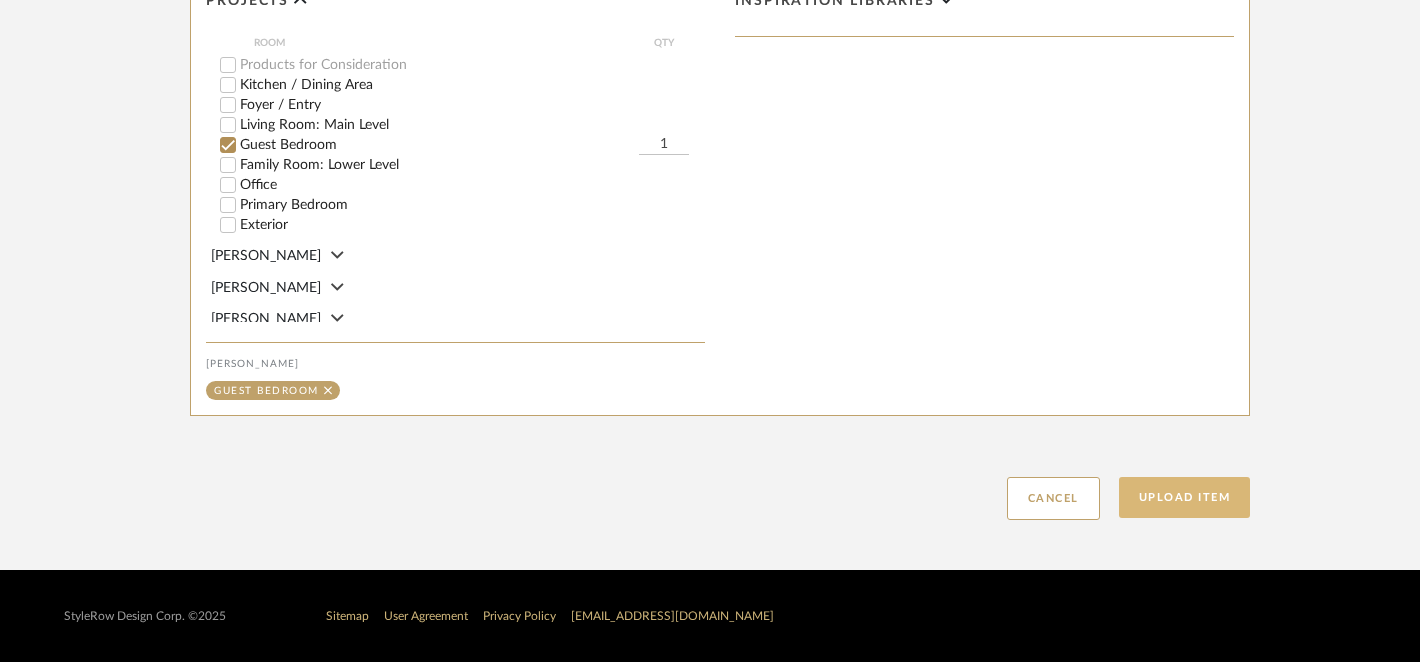click on "Upload Item" 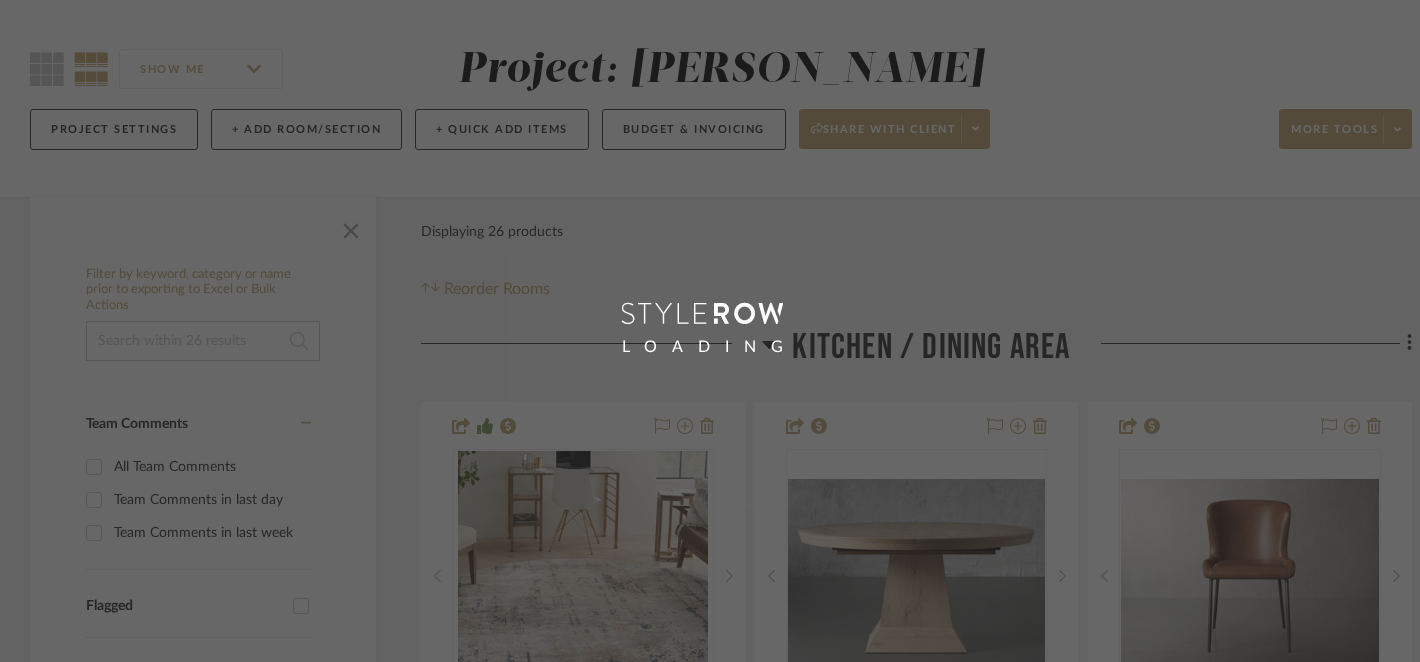 scroll, scrollTop: 0, scrollLeft: 0, axis: both 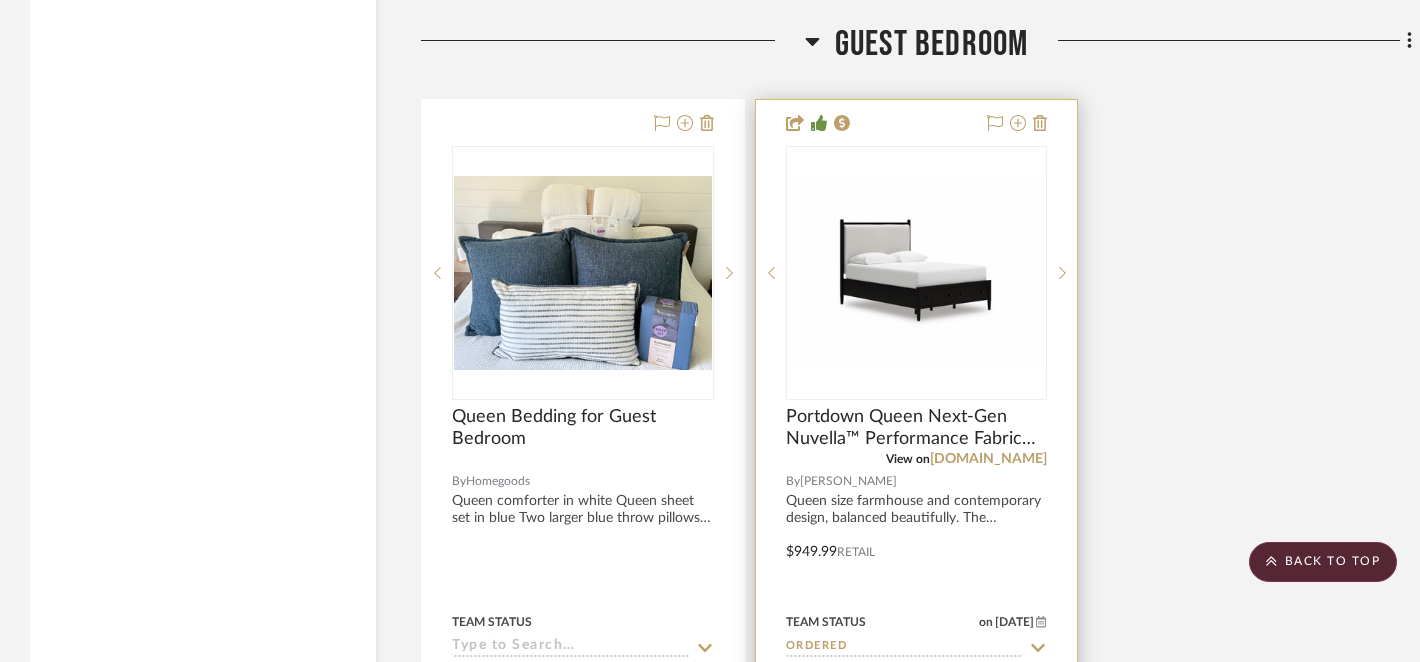 type 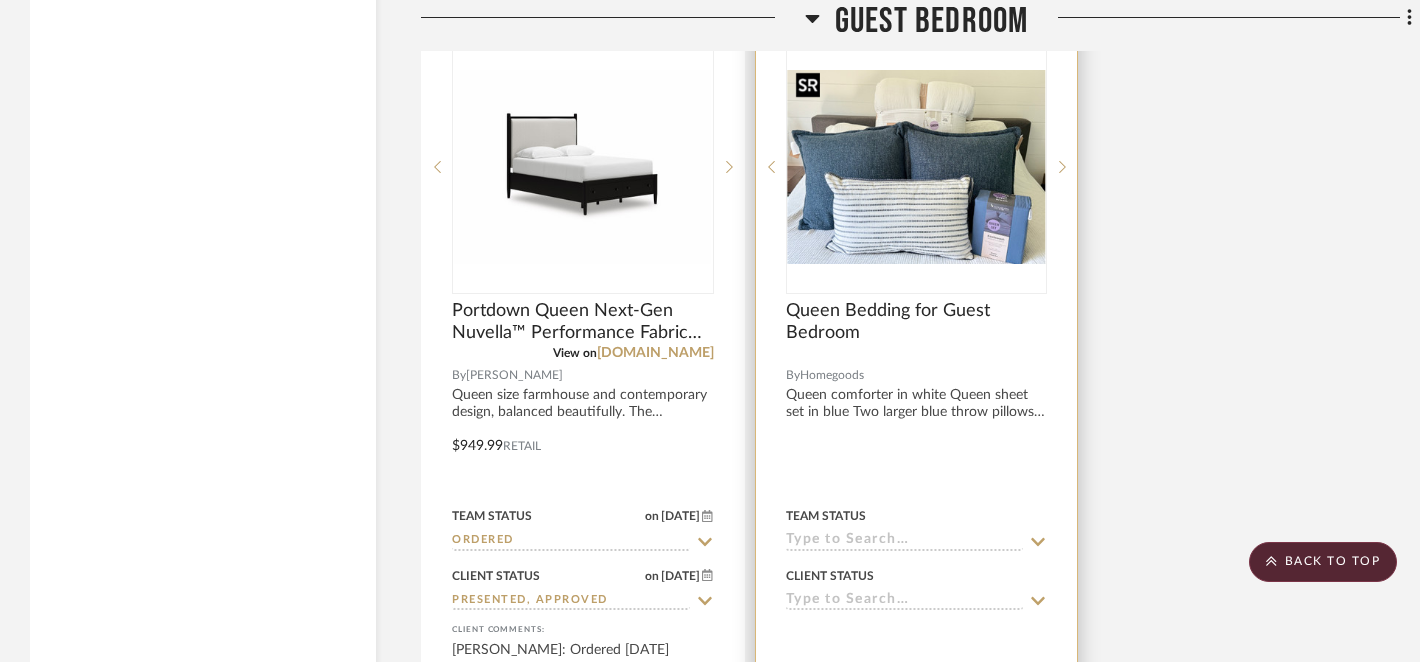 scroll, scrollTop: 6229, scrollLeft: 0, axis: vertical 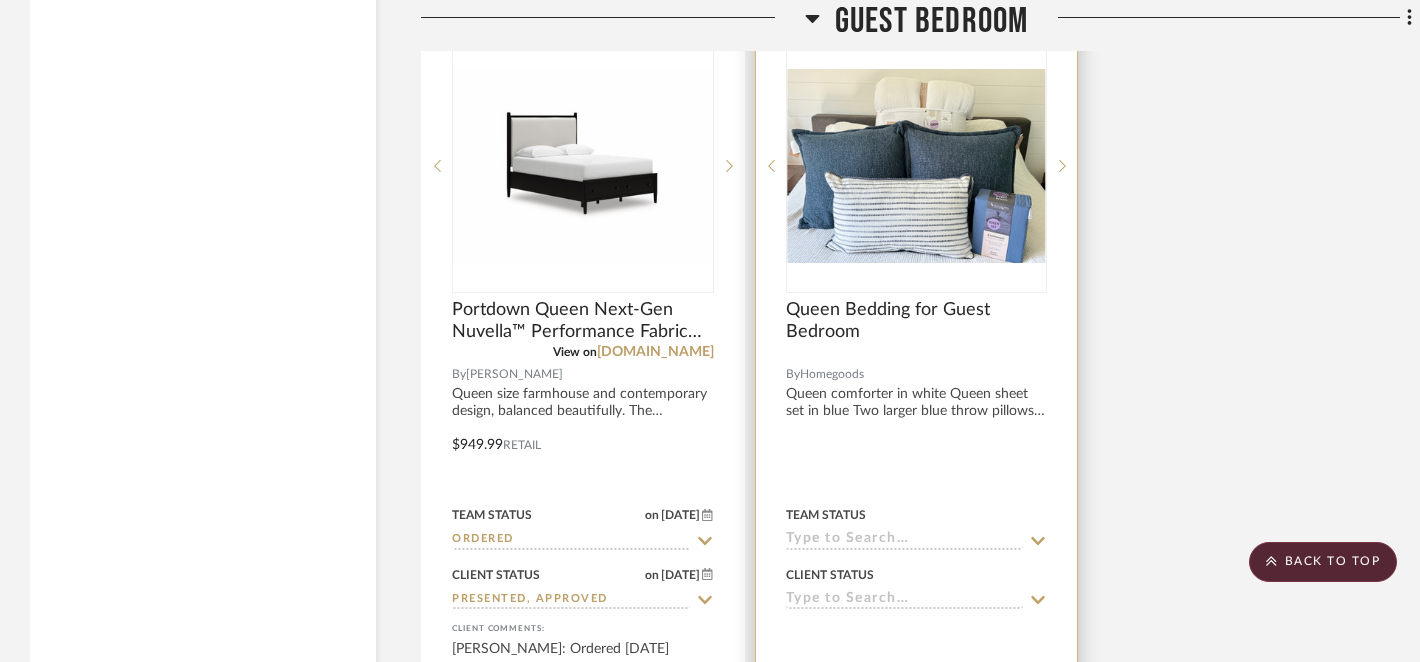 click 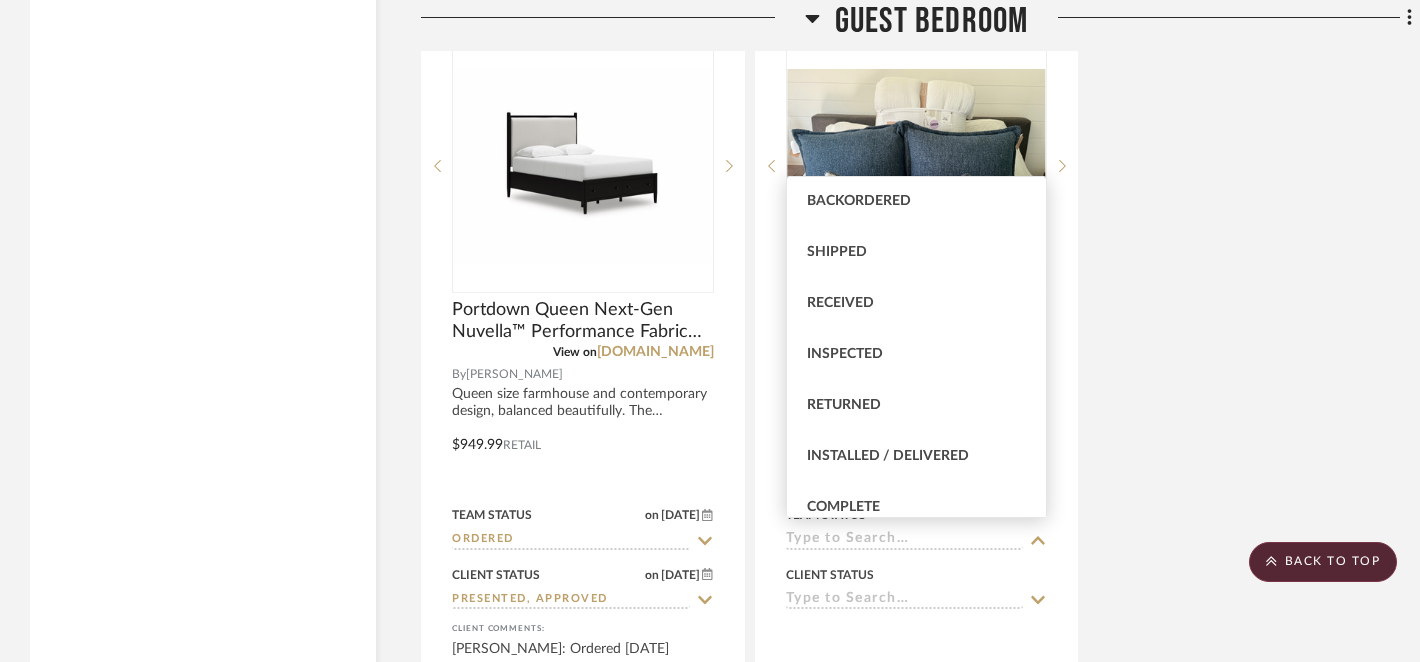 scroll, scrollTop: 257, scrollLeft: 0, axis: vertical 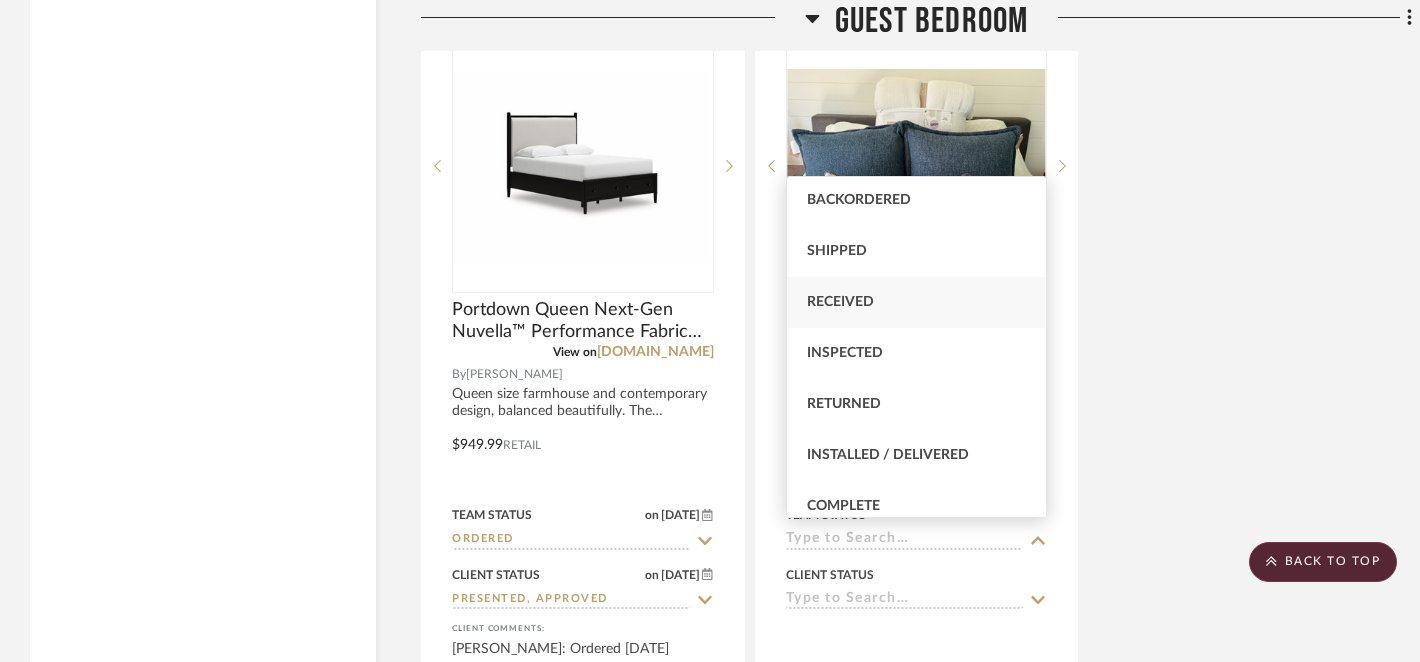 click on "Received" at bounding box center (840, 302) 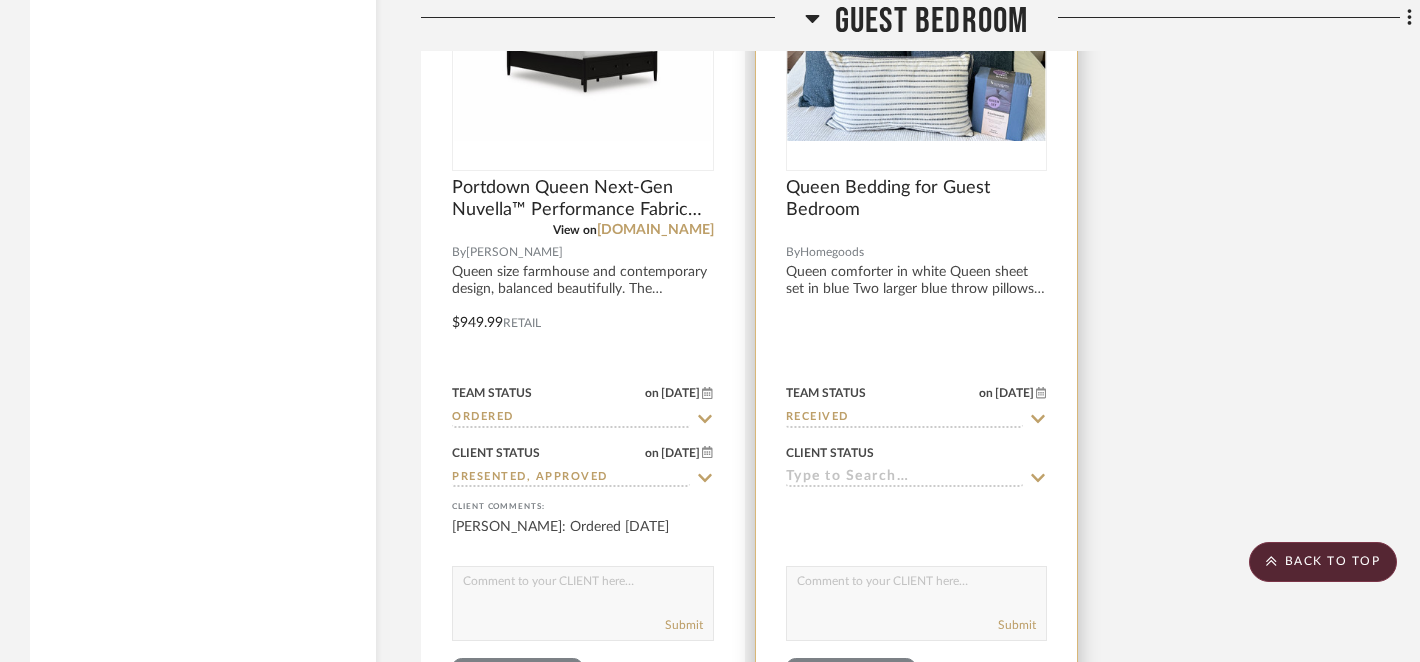 scroll, scrollTop: 6359, scrollLeft: 0, axis: vertical 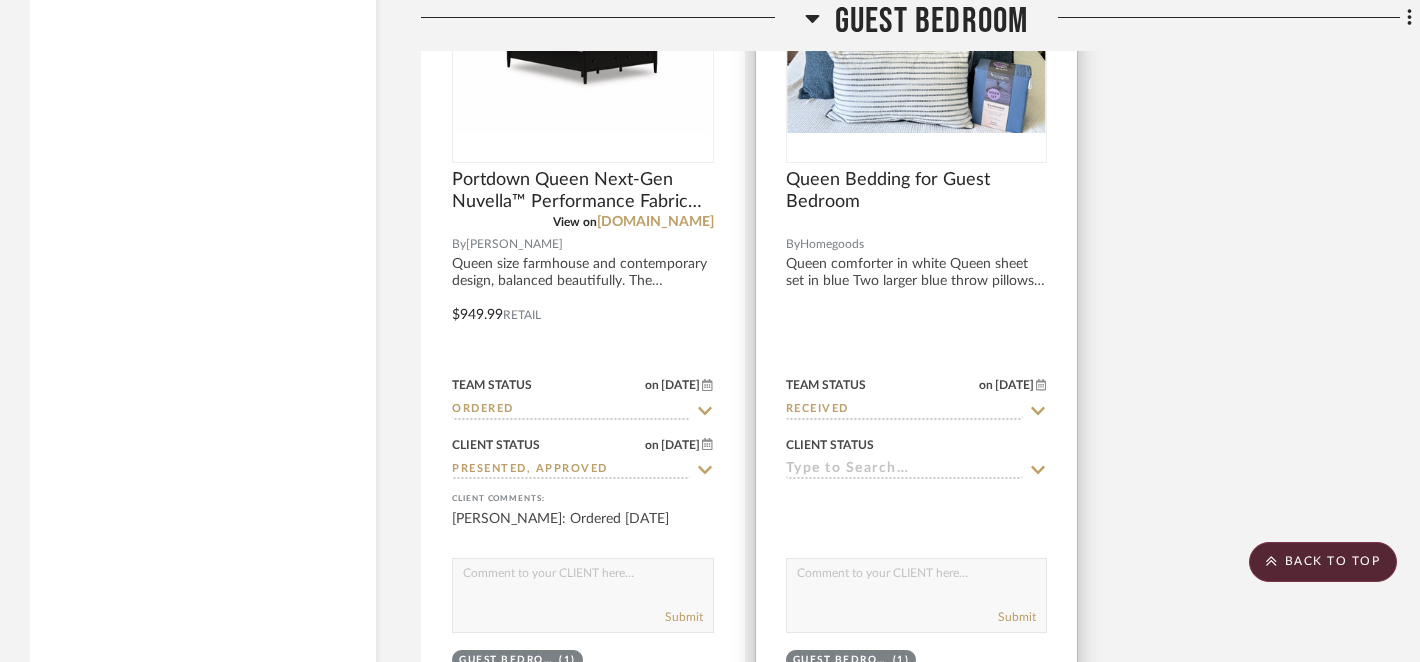 click 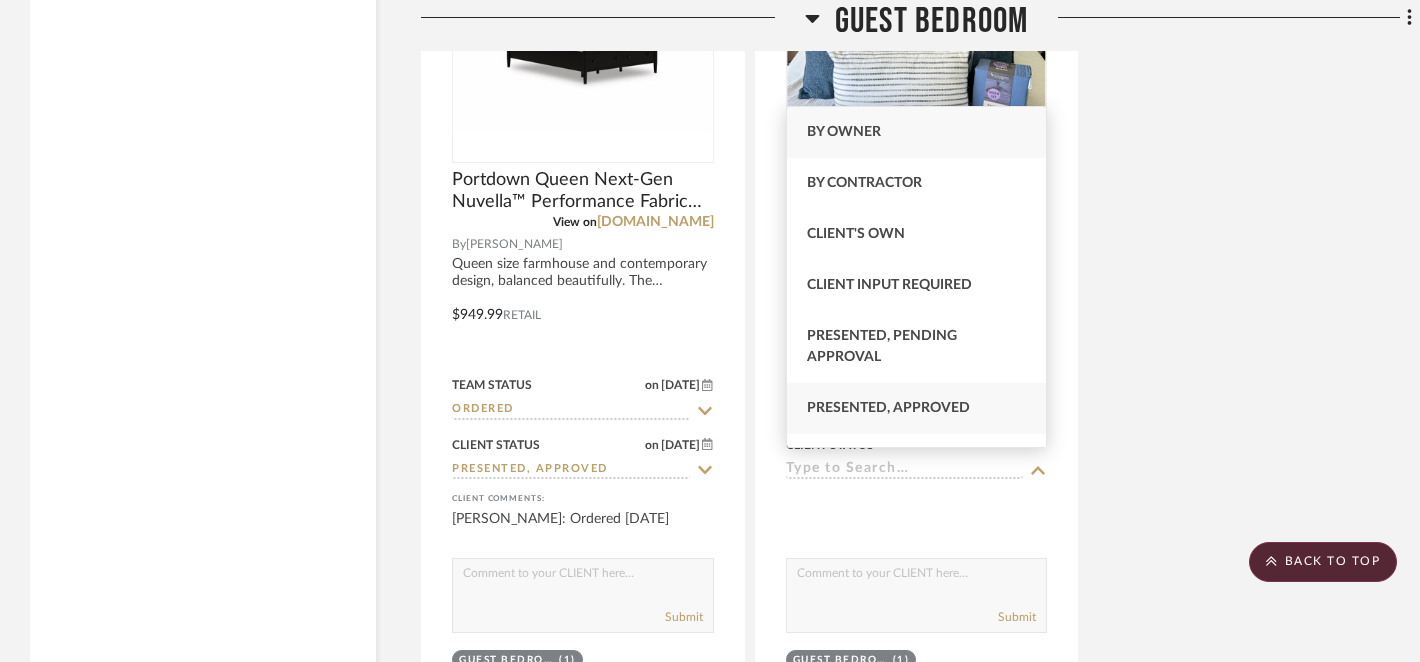 click on "Presented, Approved" at bounding box center [888, 408] 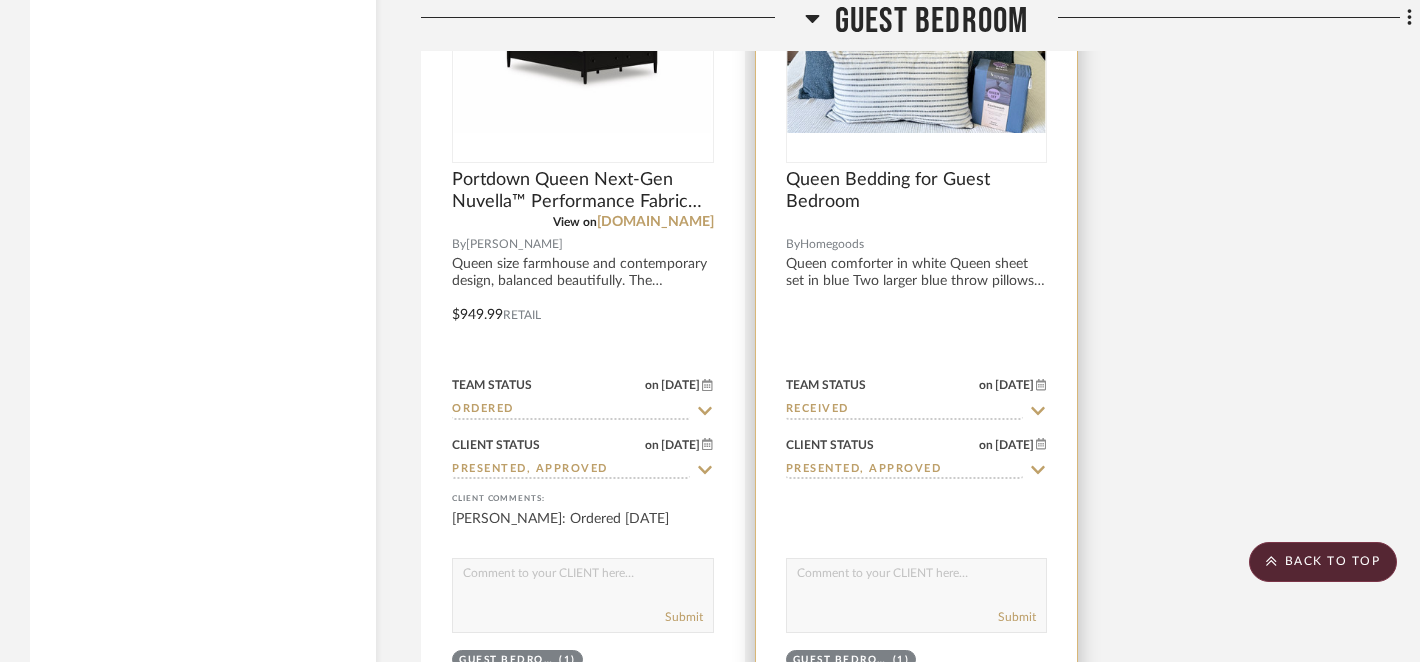 click at bounding box center (917, 578) 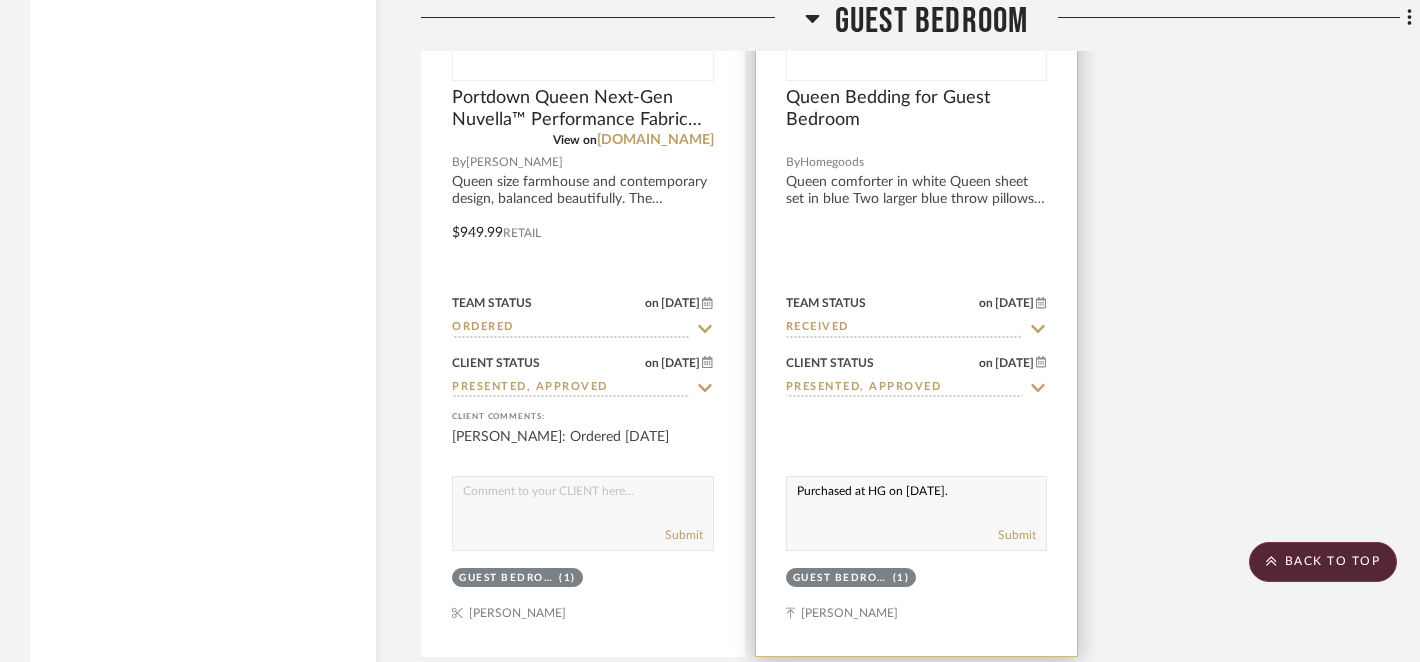 scroll, scrollTop: 6461, scrollLeft: 0, axis: vertical 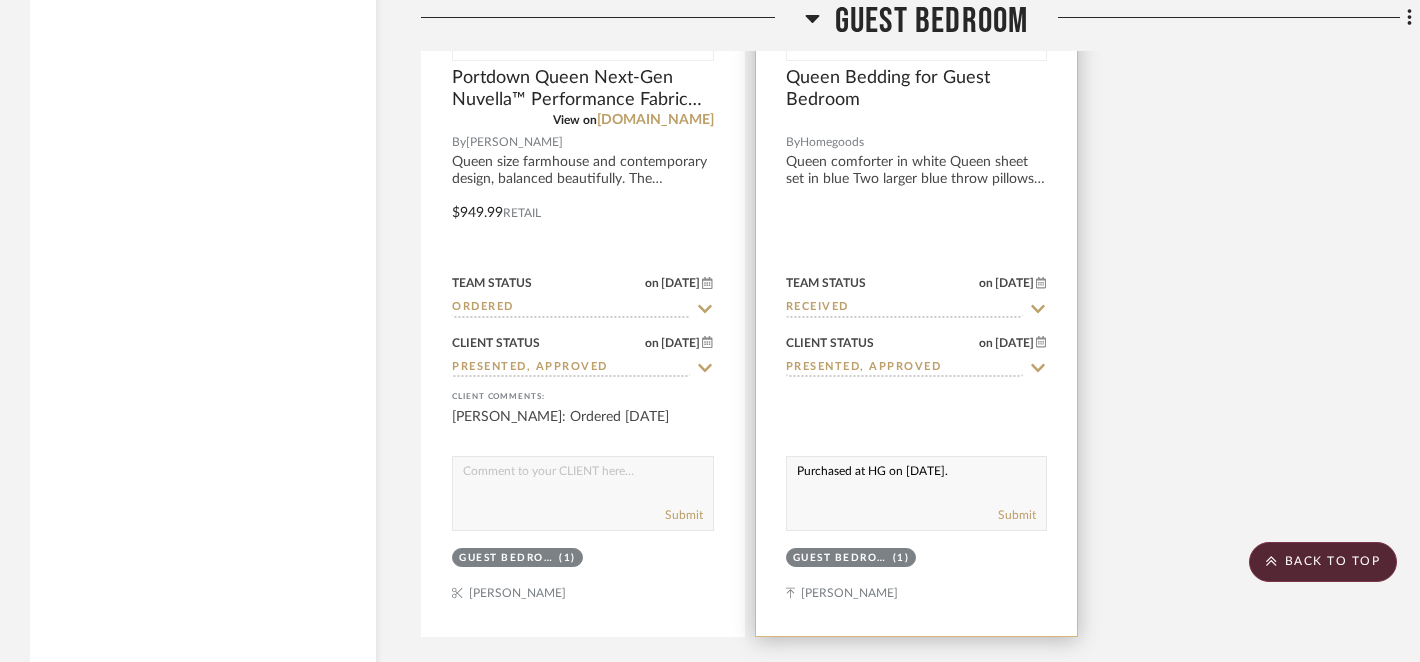 click on "Purchased at HG on [DATE]." at bounding box center (917, 476) 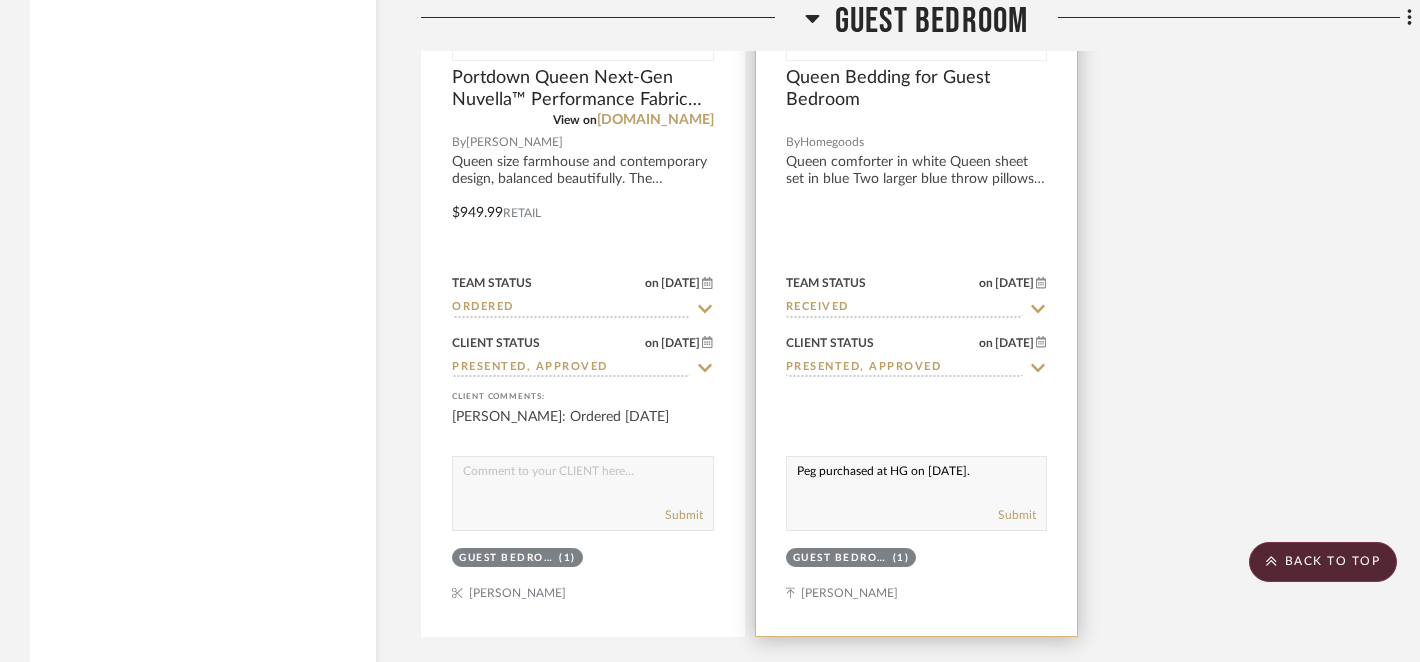 type on "Peg purchased at HG on [DATE]." 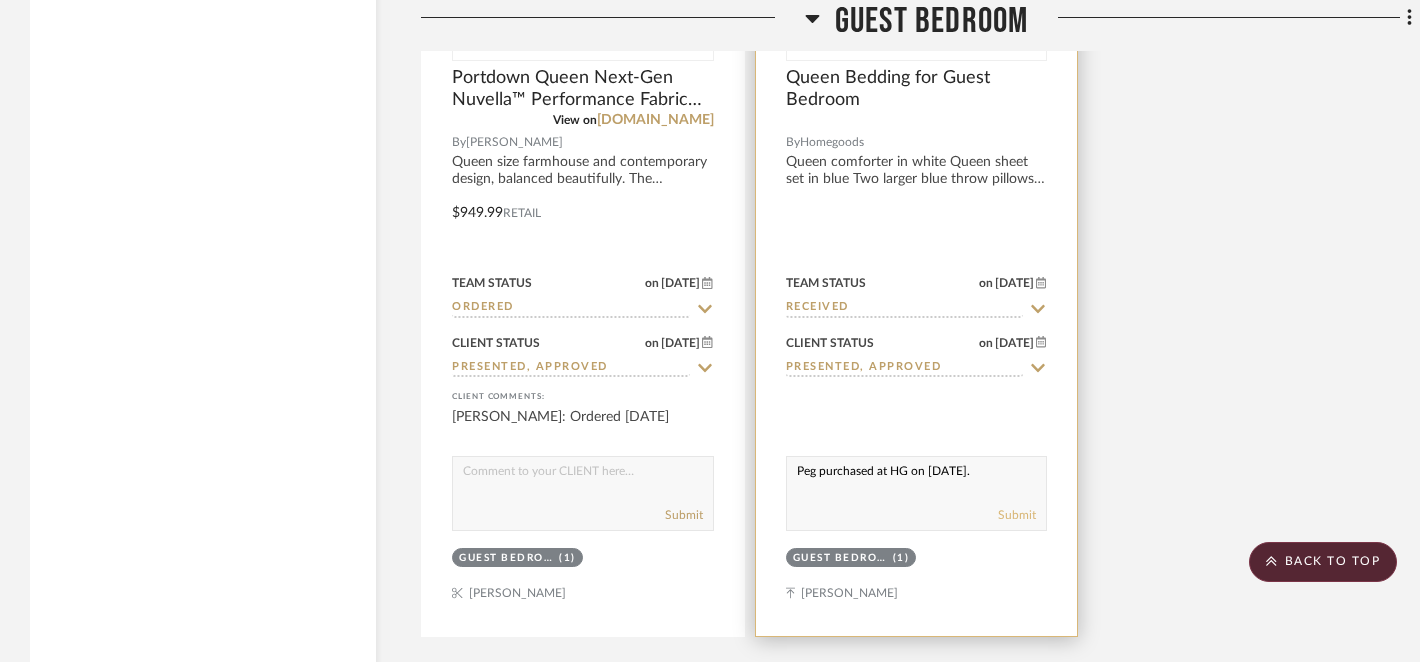 click on "Submit" at bounding box center [1017, 515] 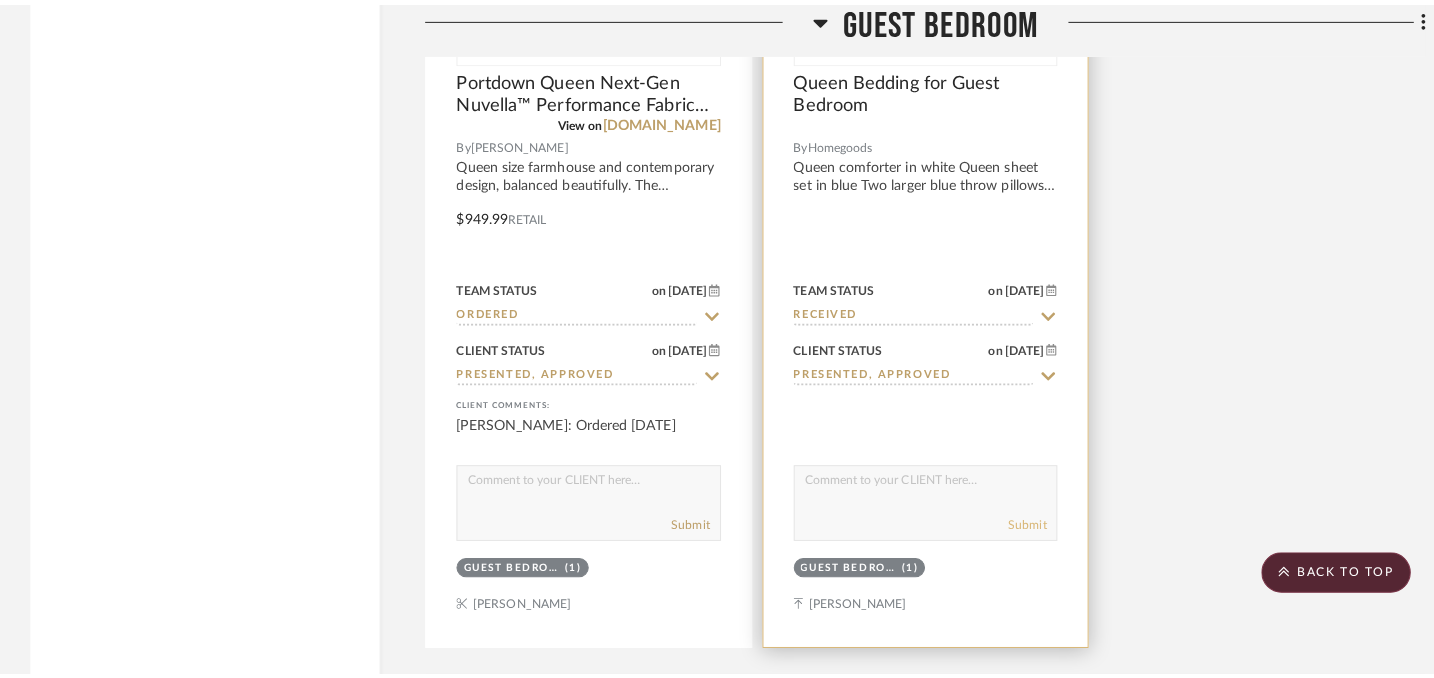 scroll, scrollTop: 0, scrollLeft: 0, axis: both 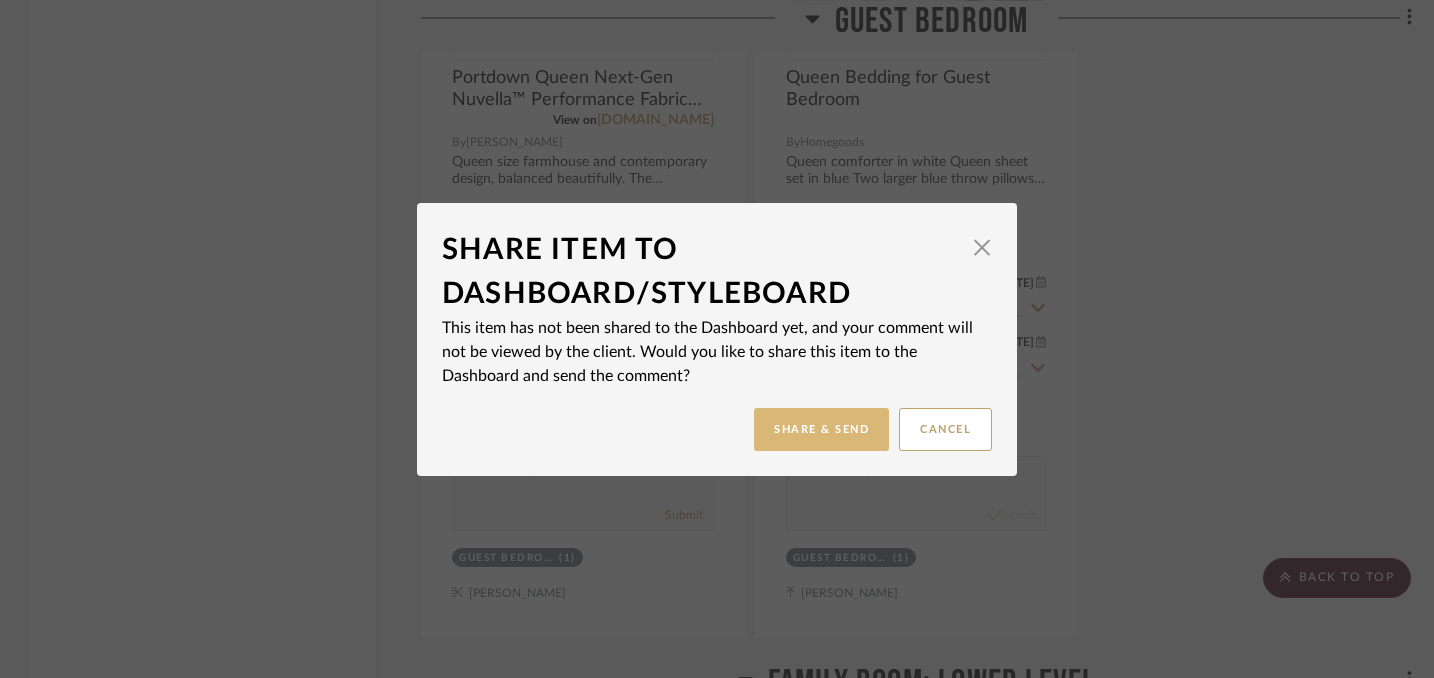 click on "Share & Send" at bounding box center [821, 429] 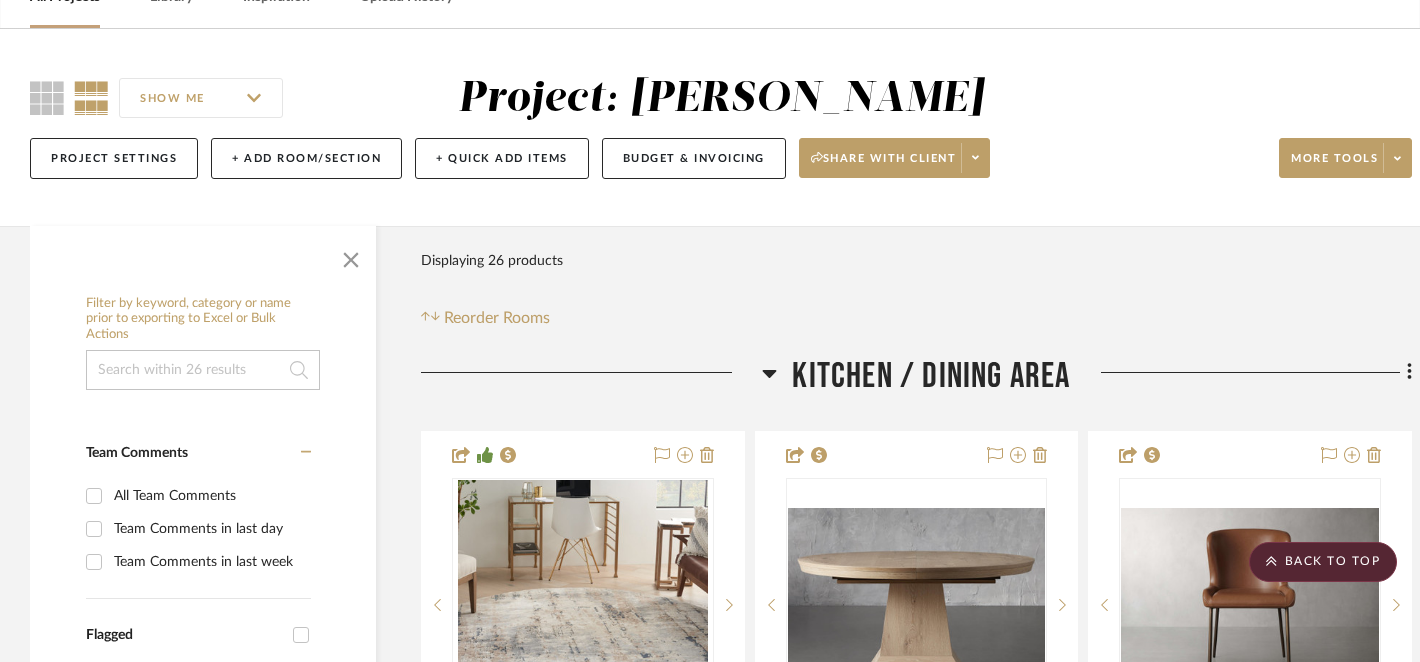 scroll, scrollTop: 0, scrollLeft: 0, axis: both 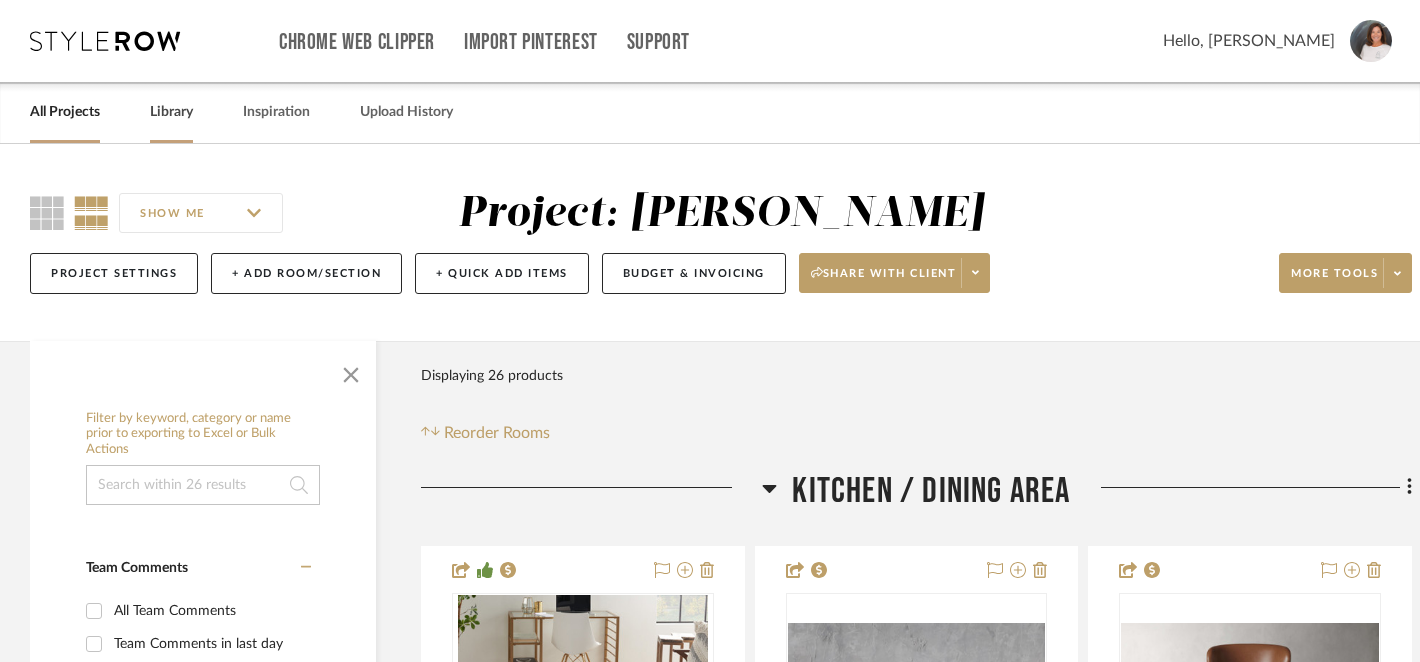 click on "Library" at bounding box center [171, 112] 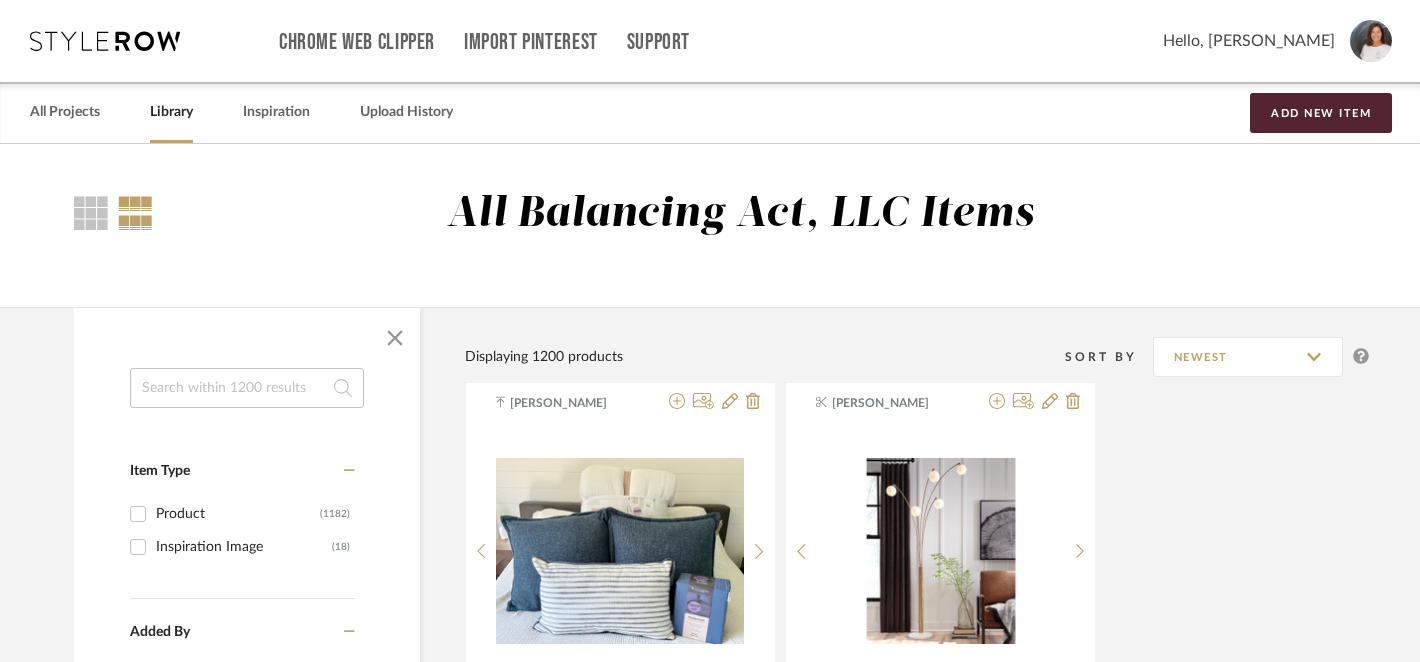 click 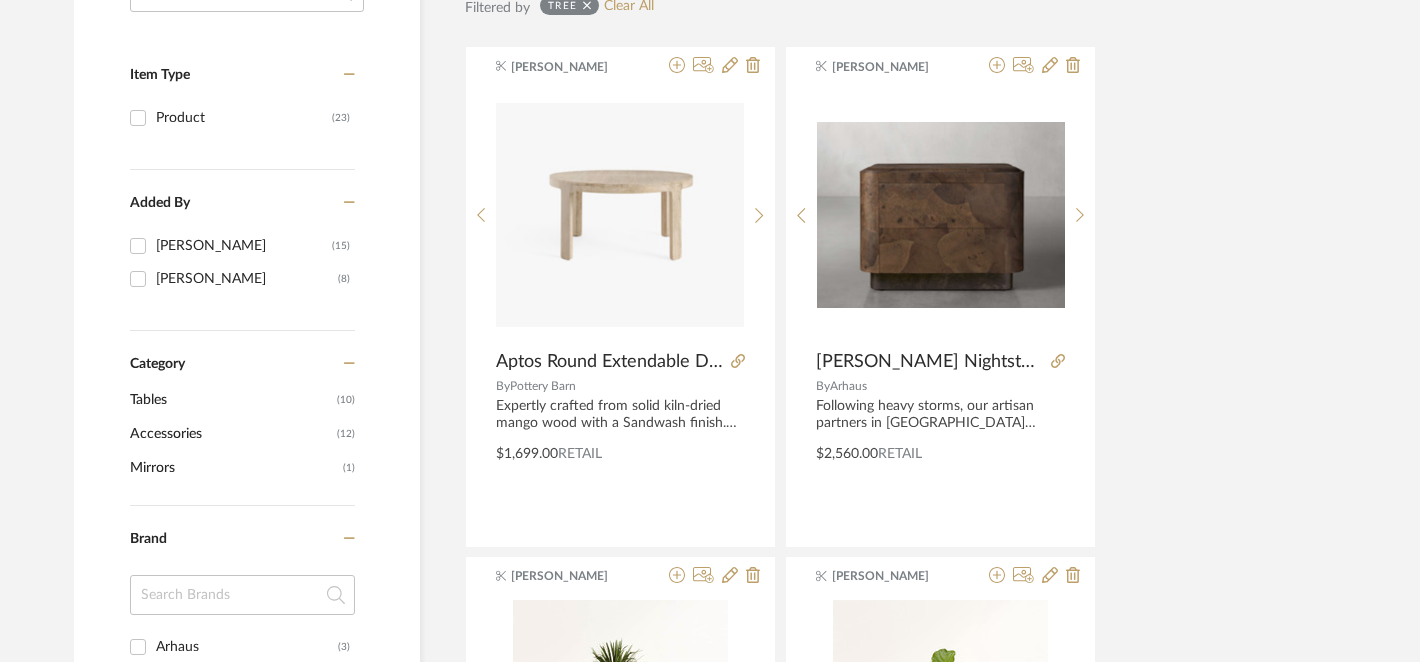 scroll, scrollTop: 398, scrollLeft: 0, axis: vertical 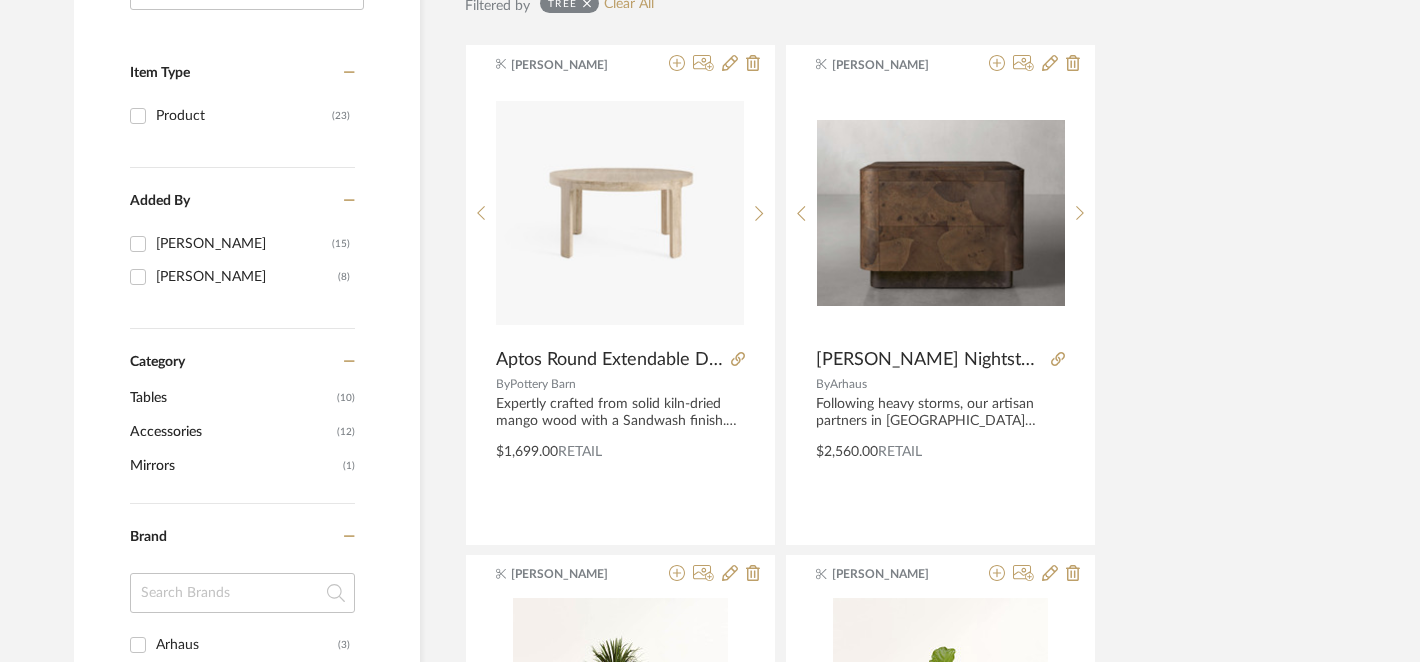 type on "tree" 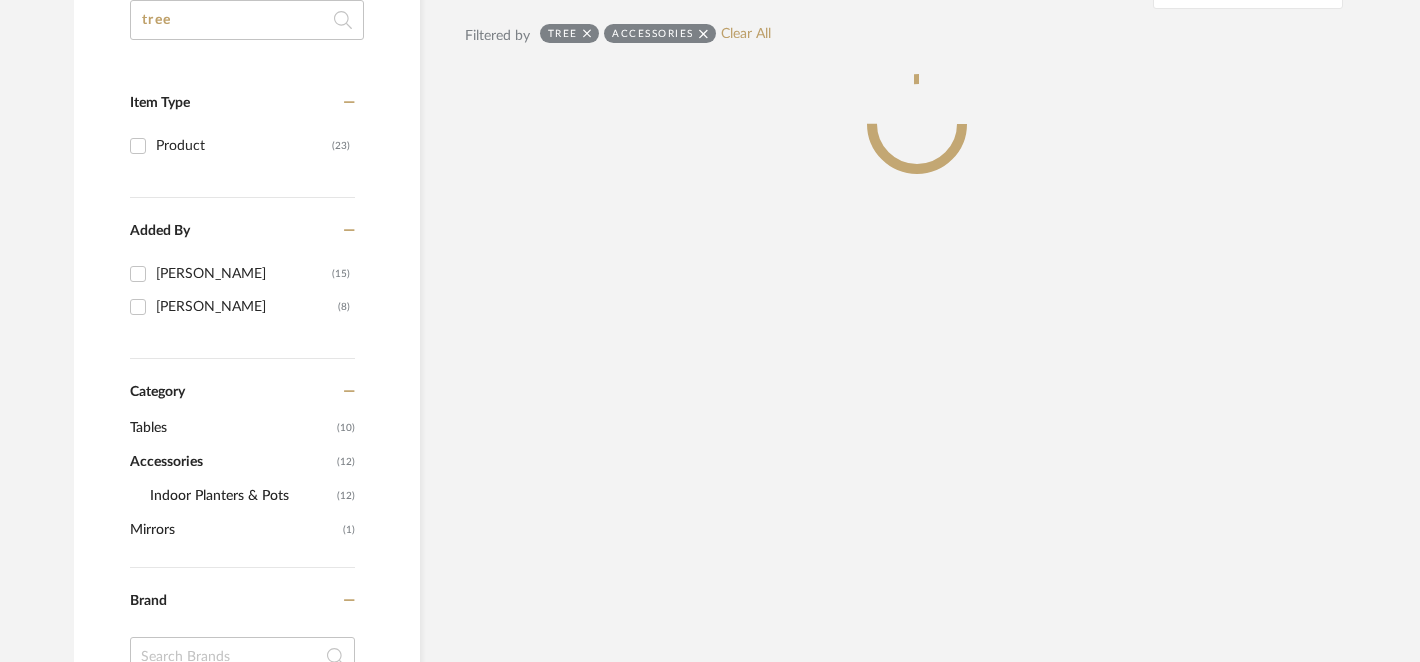 scroll, scrollTop: 428, scrollLeft: 0, axis: vertical 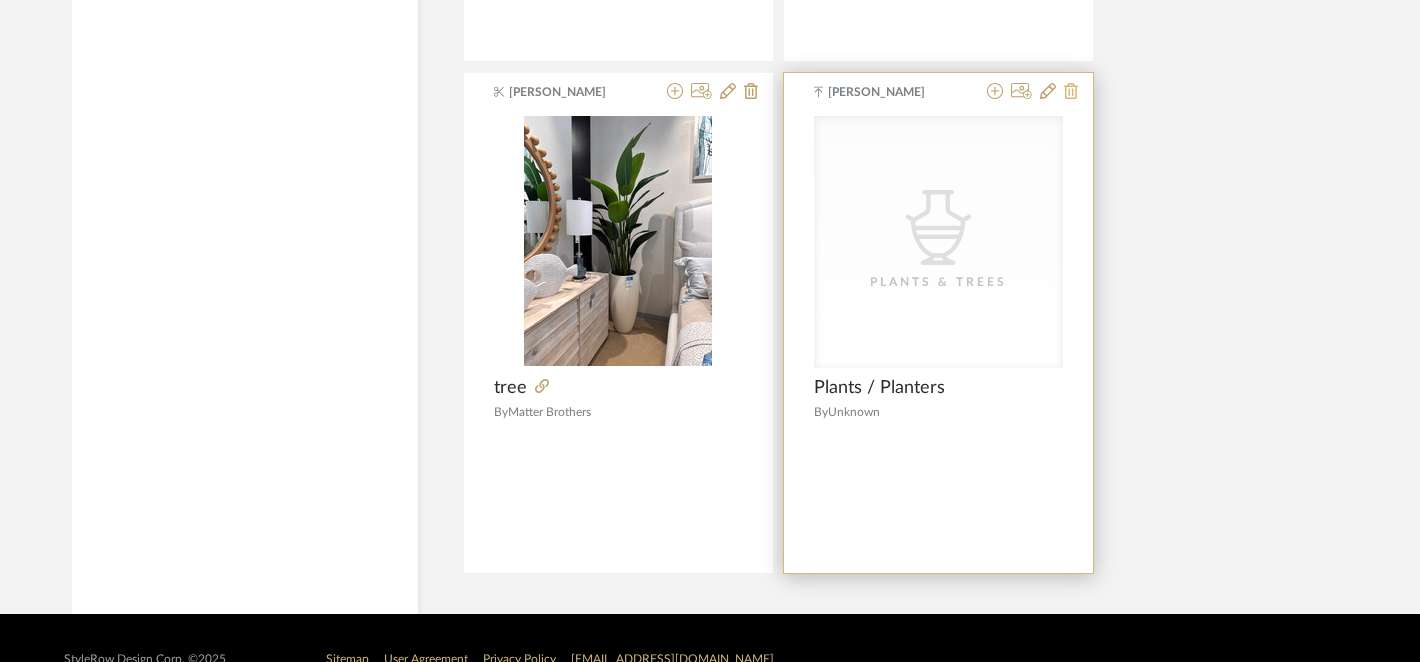 click 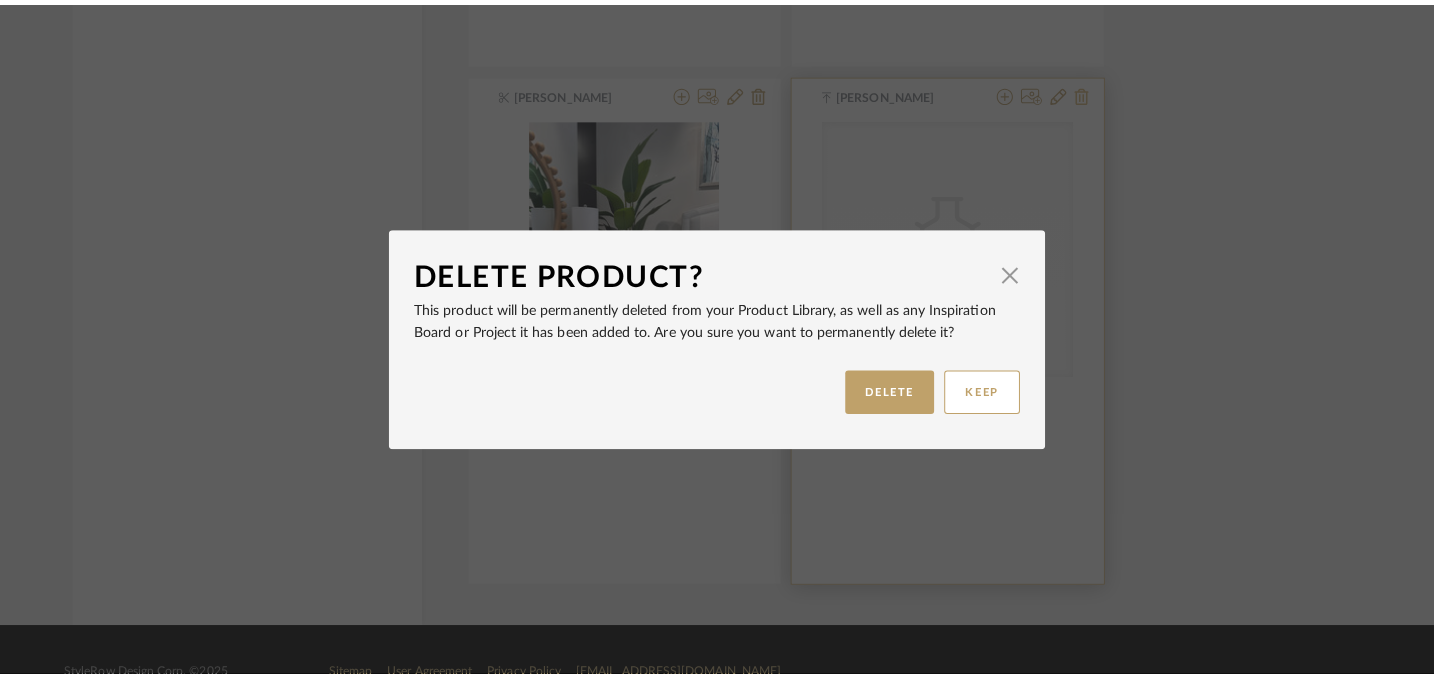 scroll, scrollTop: 0, scrollLeft: 0, axis: both 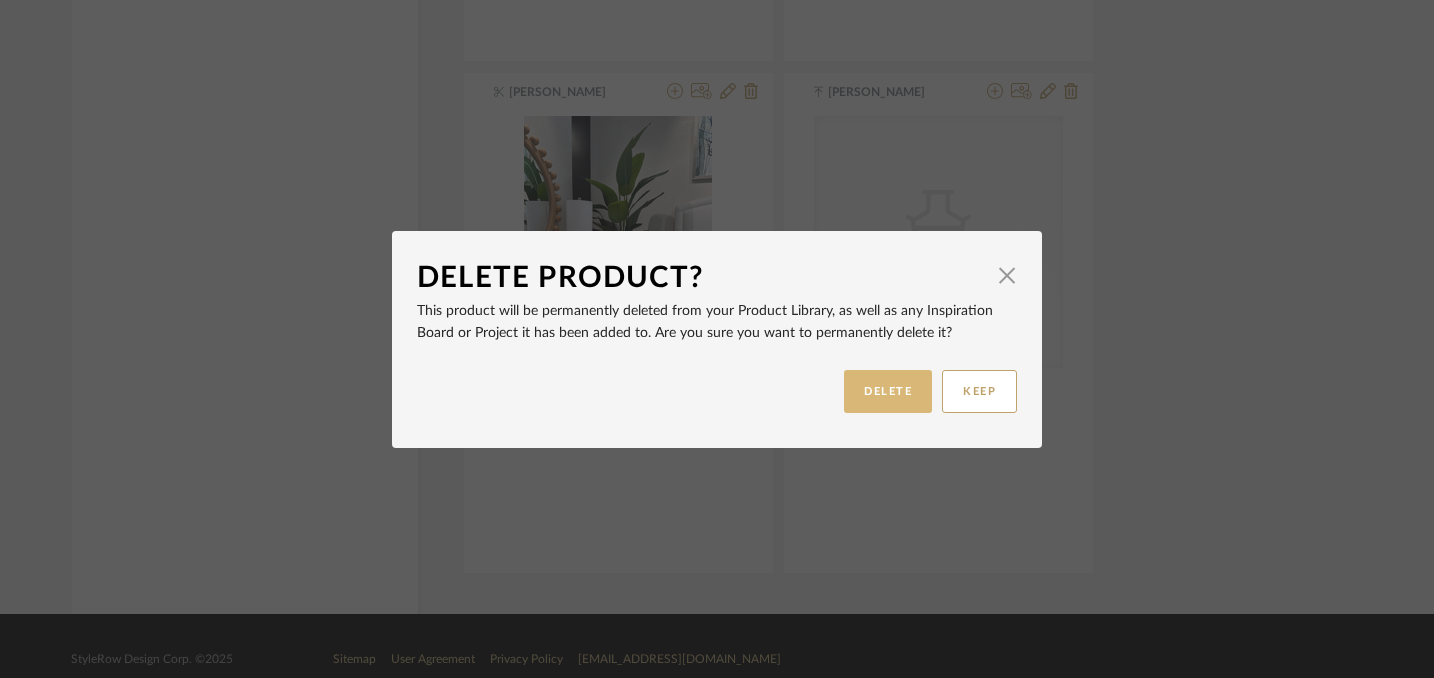 click on "DELETE" at bounding box center [888, 391] 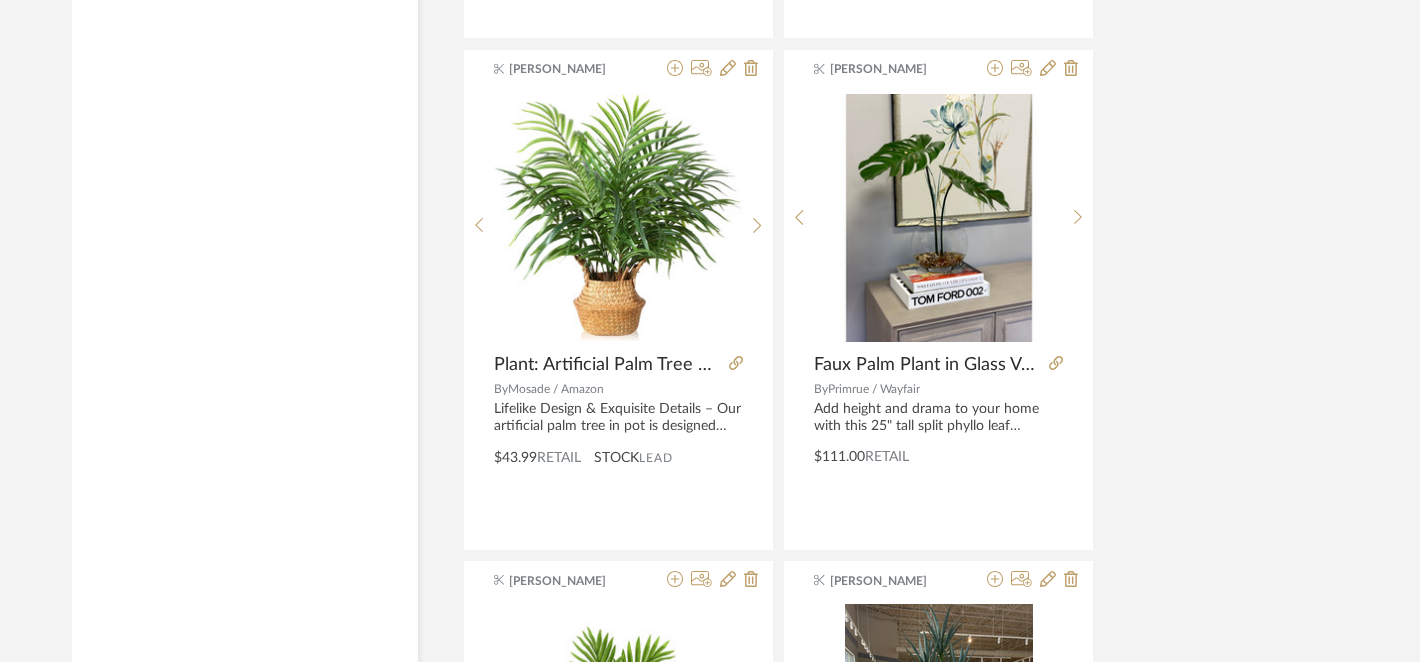 scroll, scrollTop: 1955, scrollLeft: 2, axis: both 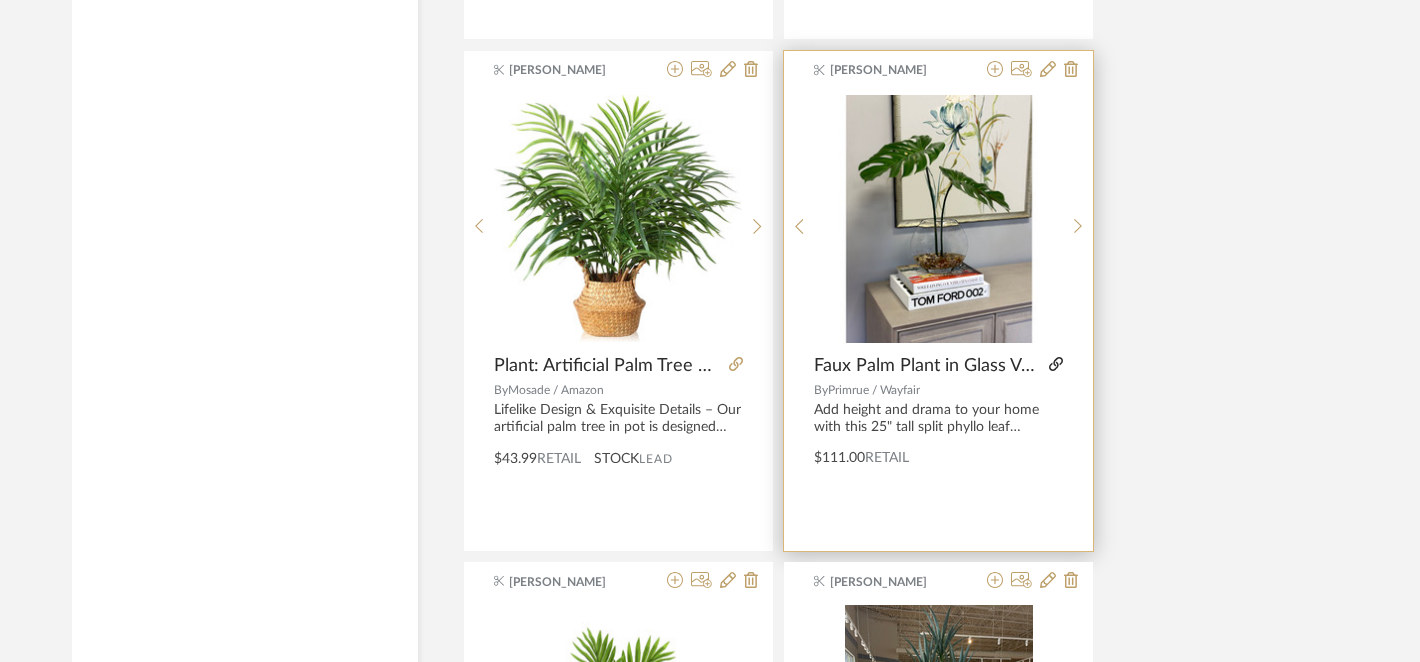 click 